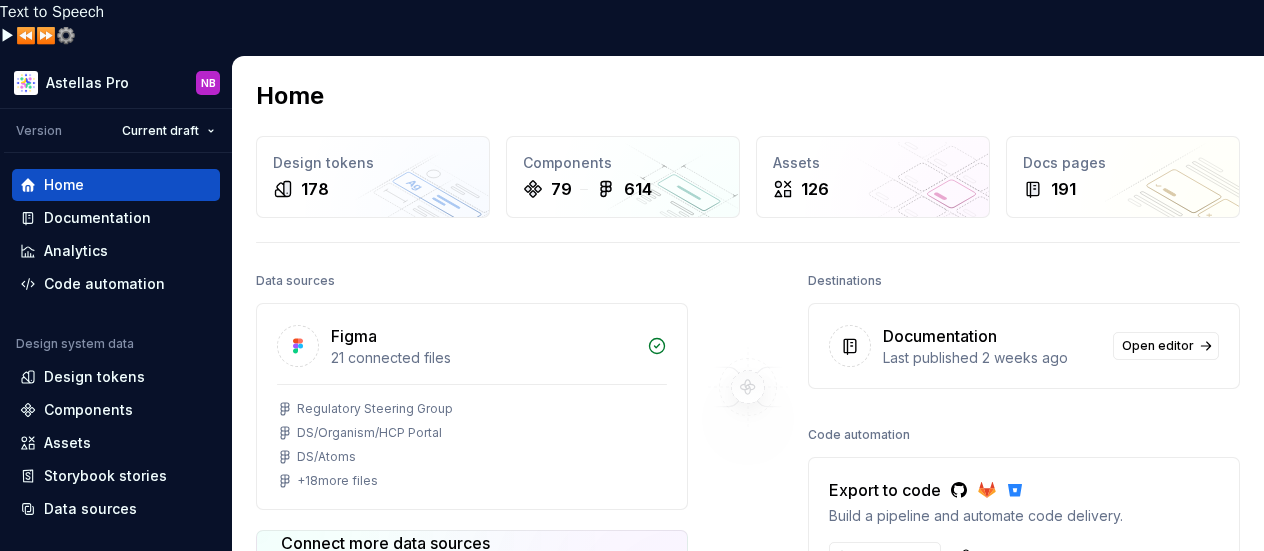 scroll, scrollTop: 0, scrollLeft: 0, axis: both 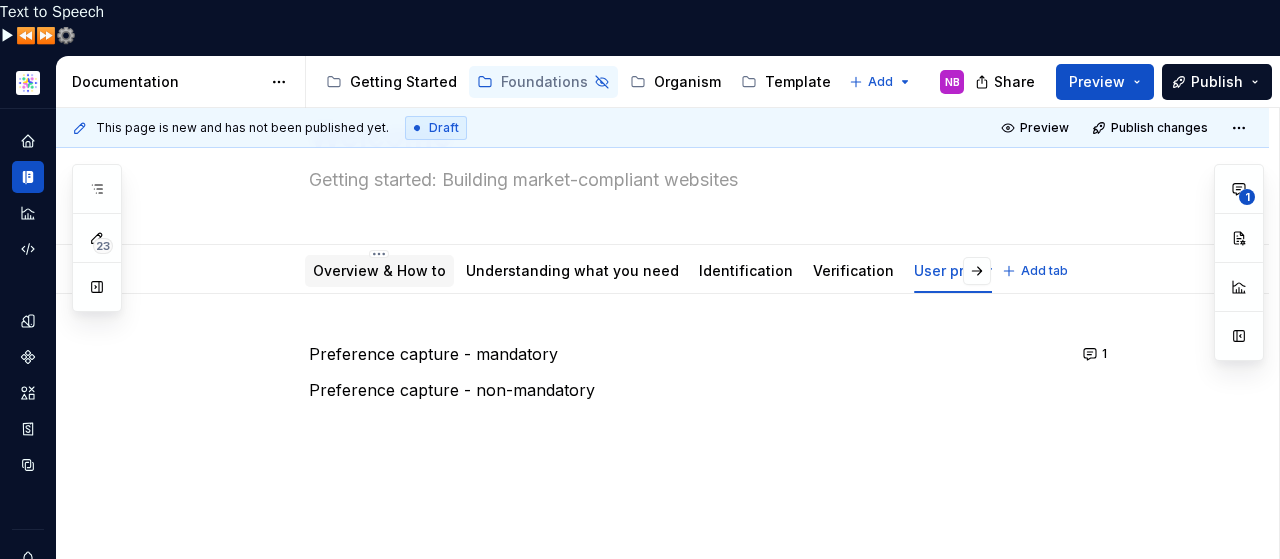 click on "Overview & How to" at bounding box center (379, 270) 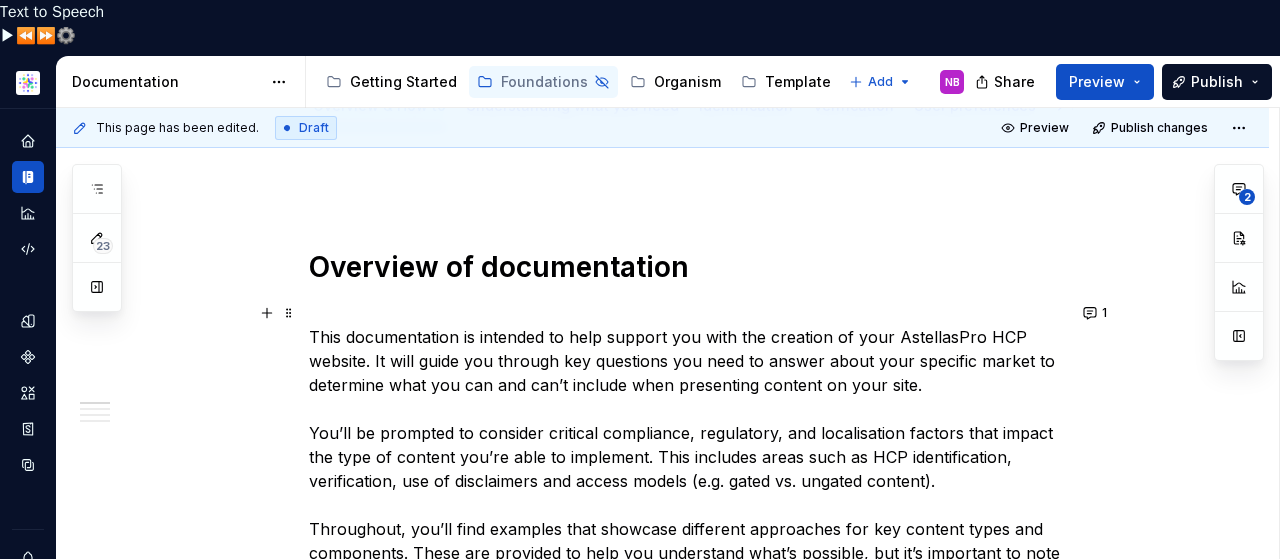 scroll, scrollTop: 100, scrollLeft: 0, axis: vertical 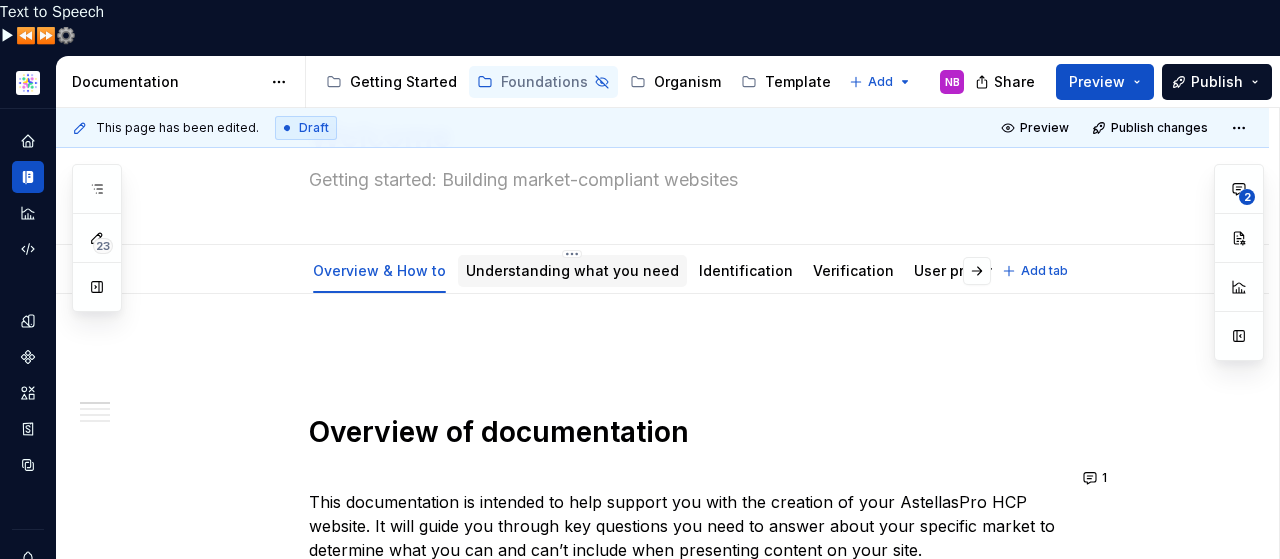click on "Understanding what you need" at bounding box center [572, 271] 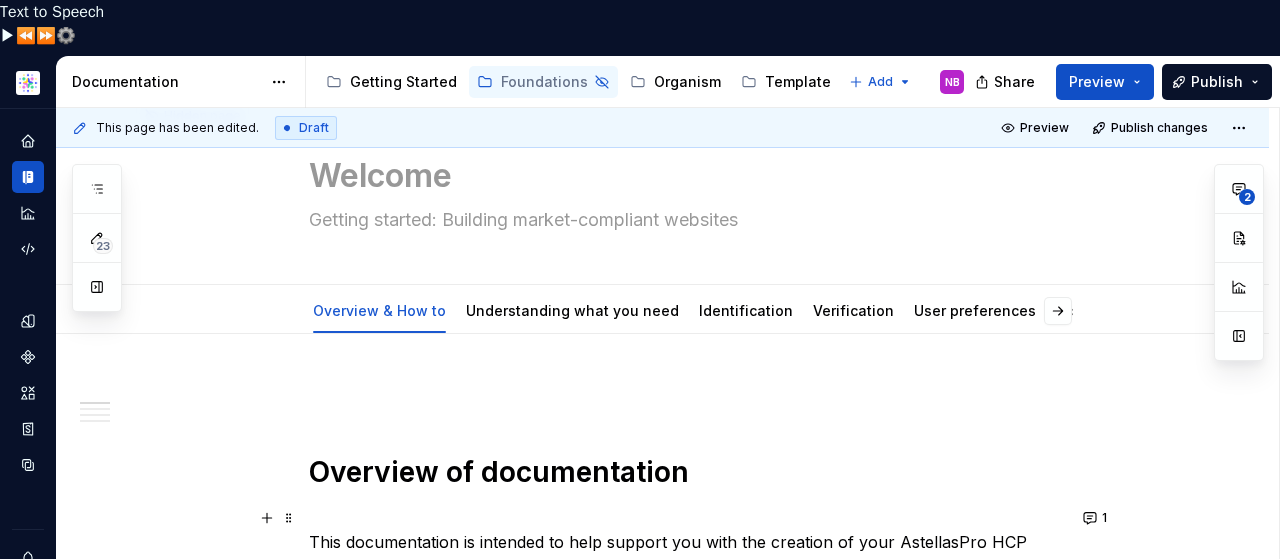 scroll, scrollTop: 0, scrollLeft: 0, axis: both 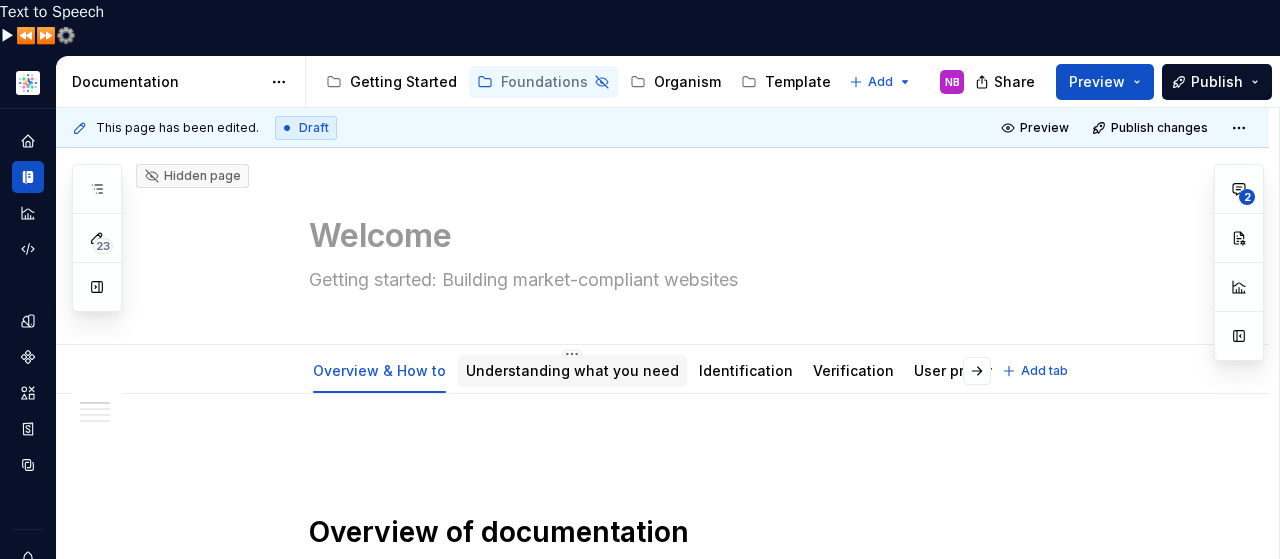 click on "Understanding what you need" at bounding box center [572, 370] 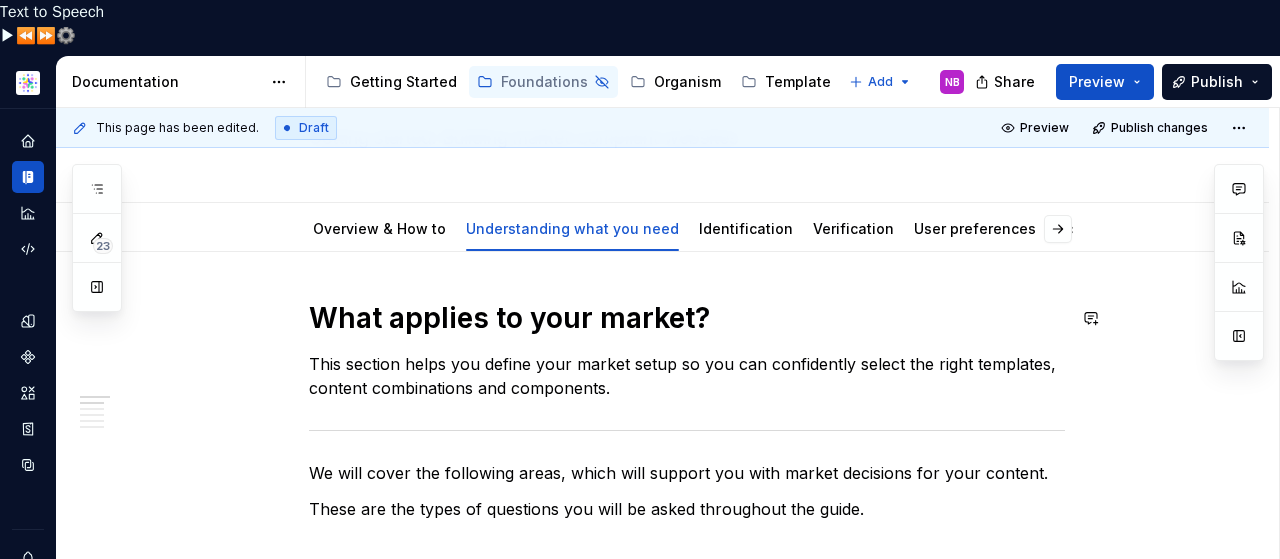 scroll, scrollTop: 42, scrollLeft: 0, axis: vertical 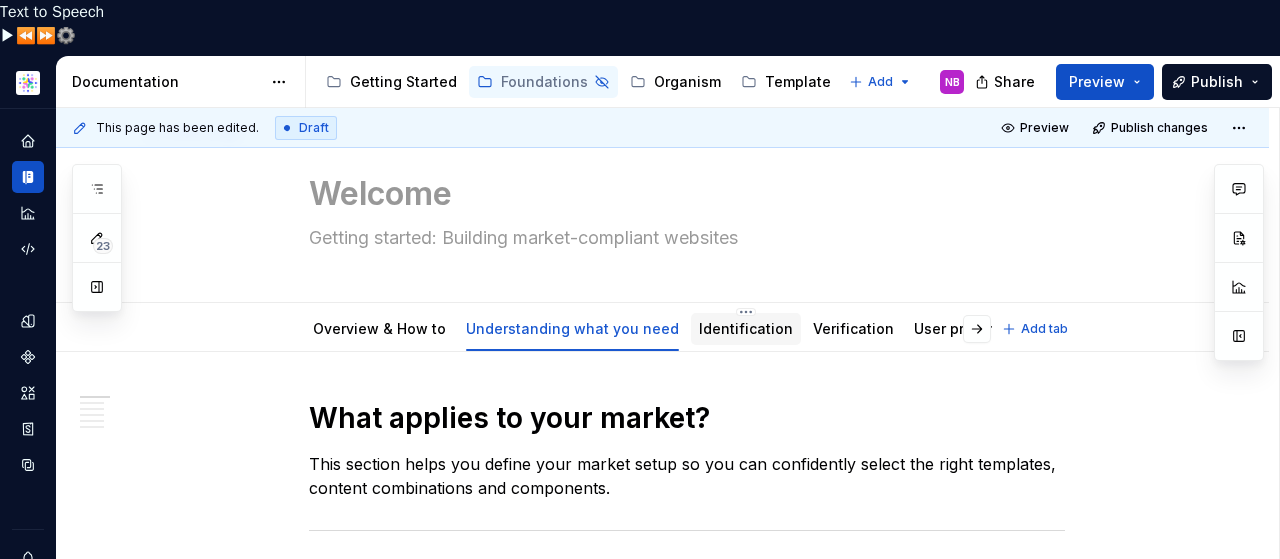 click on "Identification" at bounding box center [746, 329] 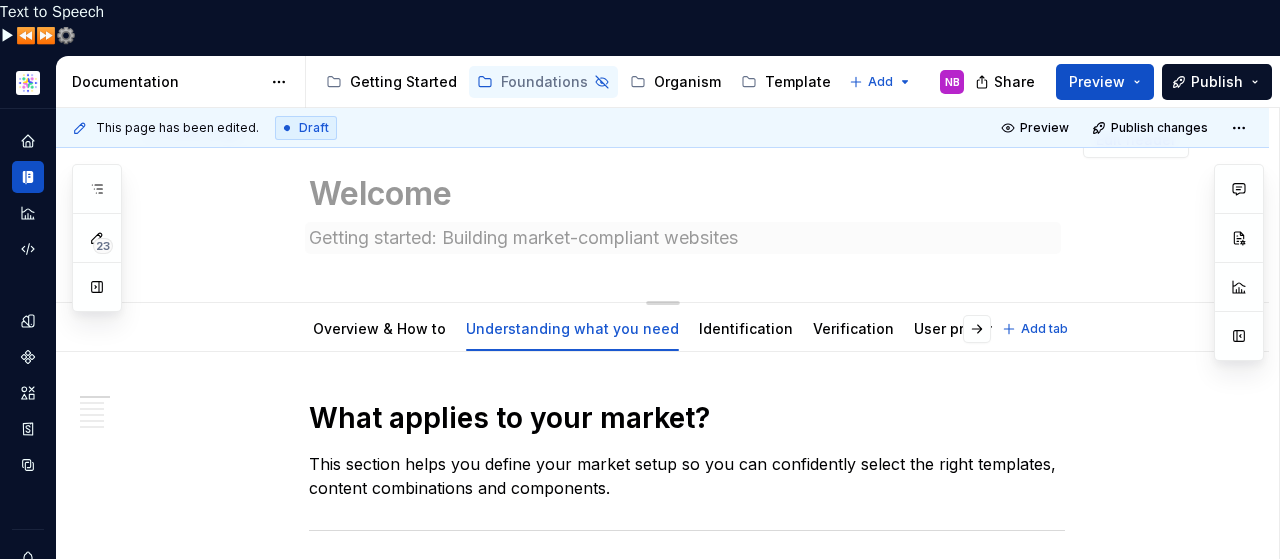 scroll, scrollTop: 142, scrollLeft: 0, axis: vertical 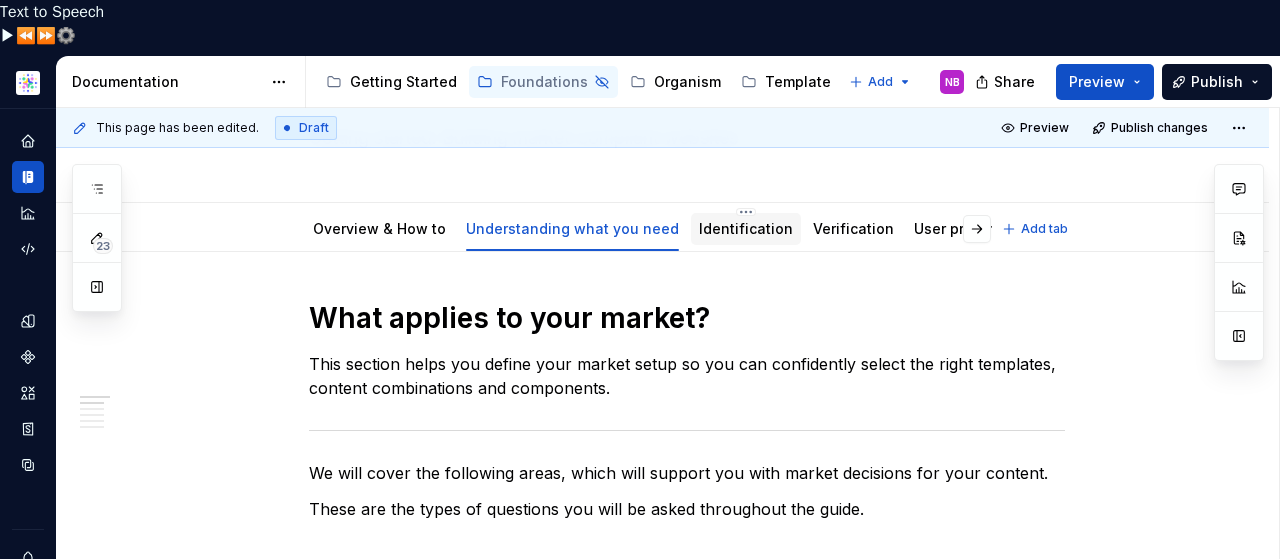click on "Identification" at bounding box center (746, 228) 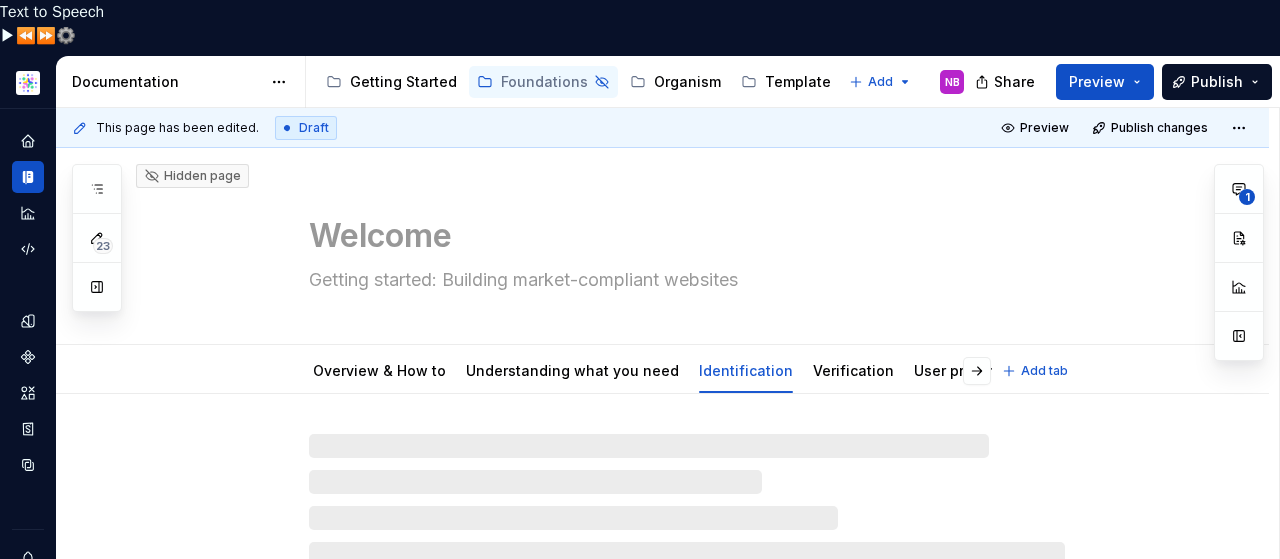 click on "Welcome" at bounding box center [683, 236] 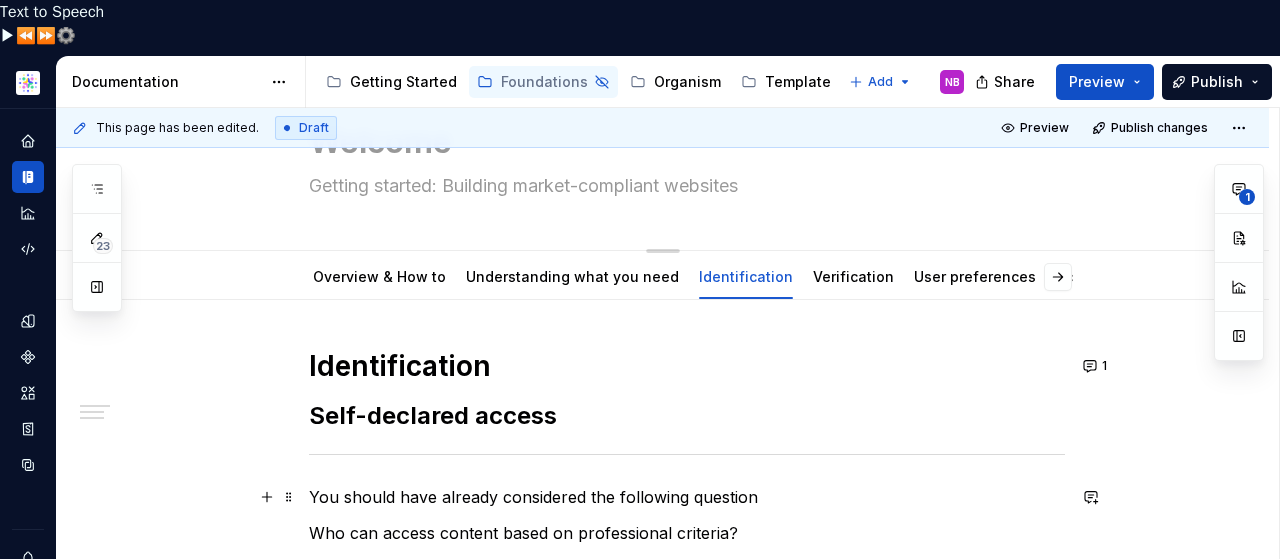 scroll, scrollTop: 0, scrollLeft: 0, axis: both 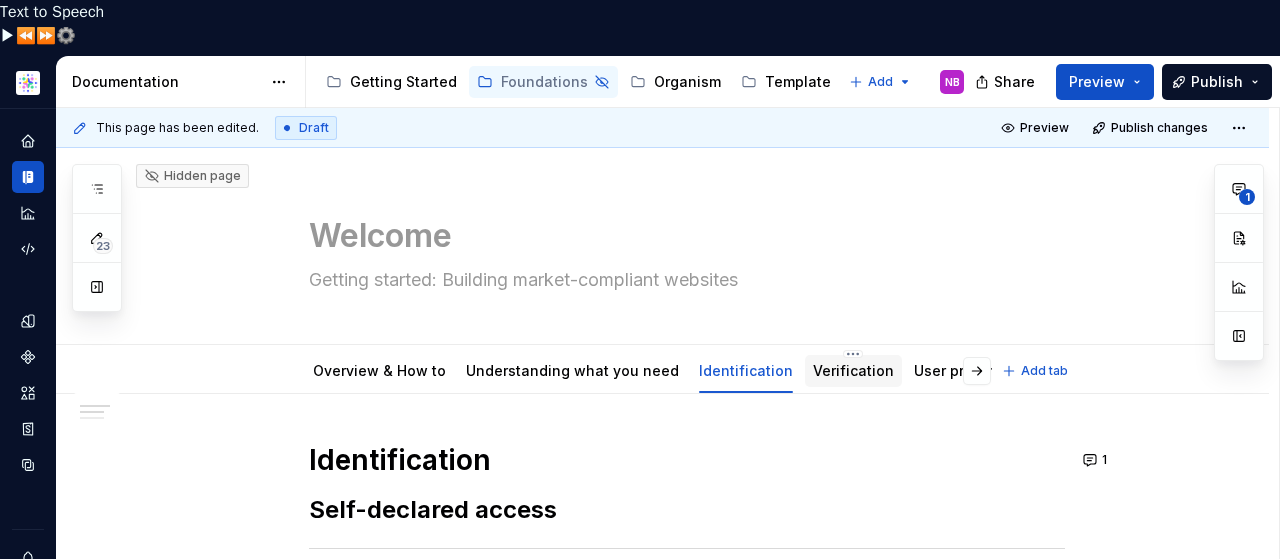 click on "Verification" at bounding box center [853, 370] 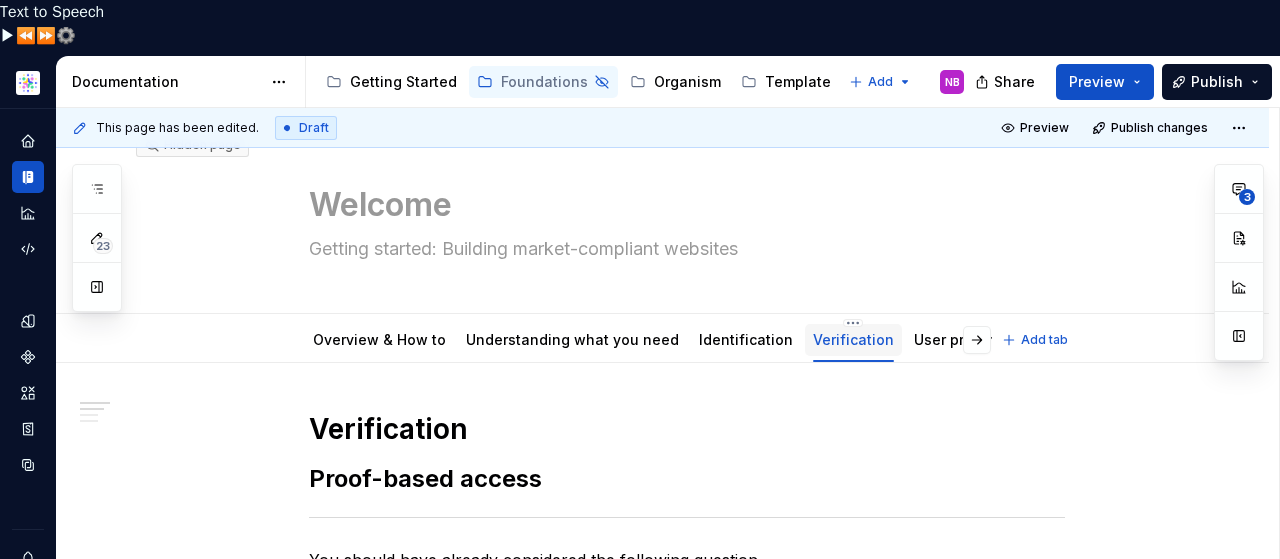 scroll, scrollTop: 0, scrollLeft: 0, axis: both 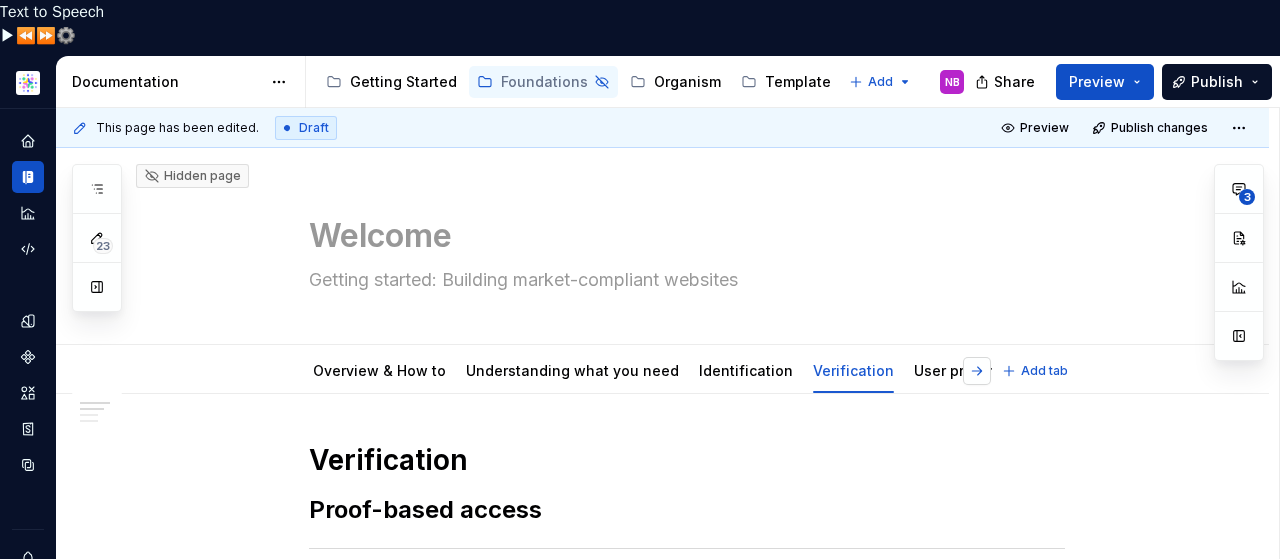 click at bounding box center [977, 371] 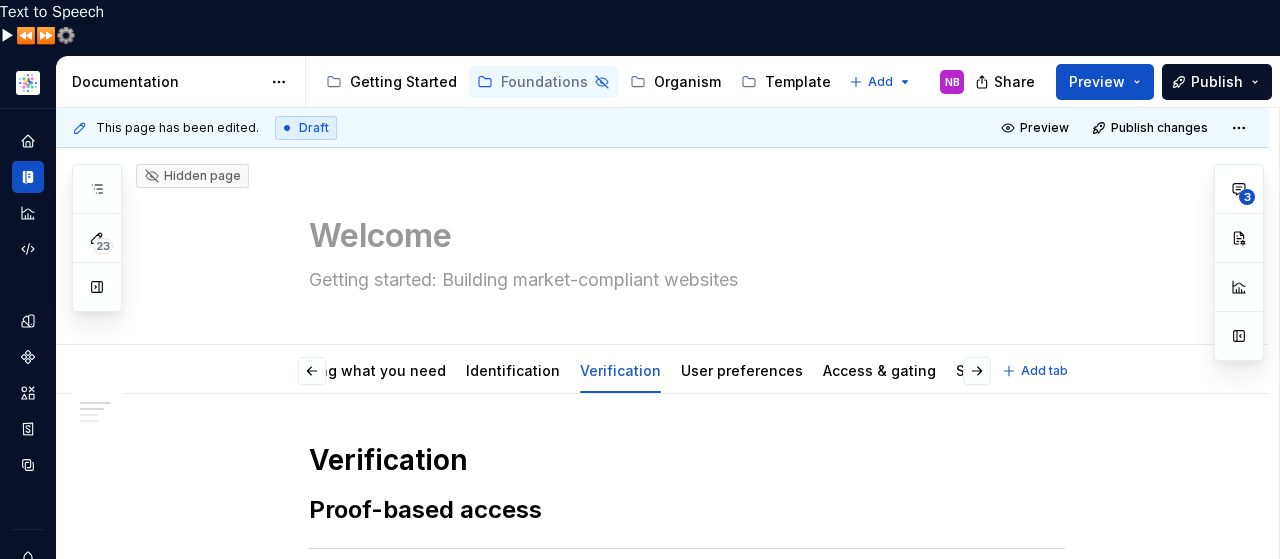 scroll, scrollTop: 0, scrollLeft: 697, axis: horizontal 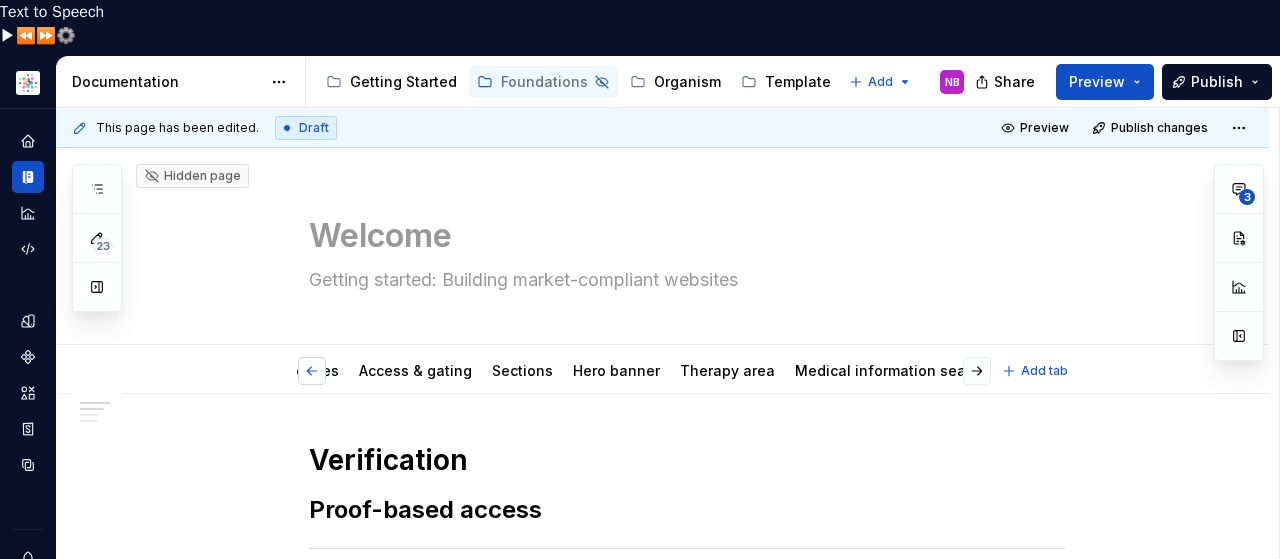 click at bounding box center [312, 371] 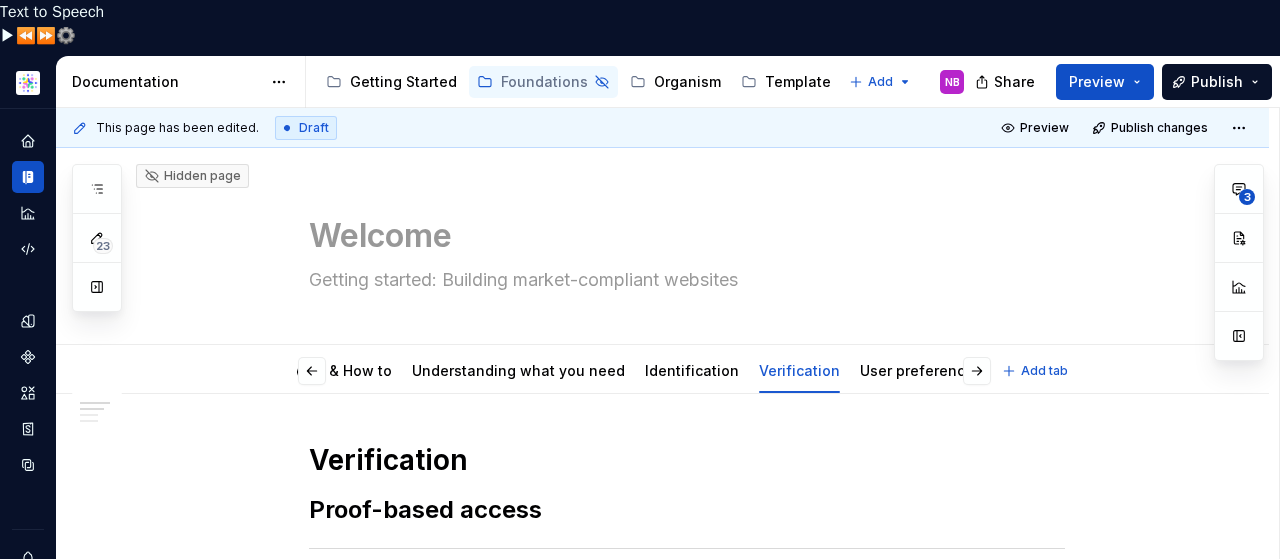 scroll, scrollTop: 0, scrollLeft: 0, axis: both 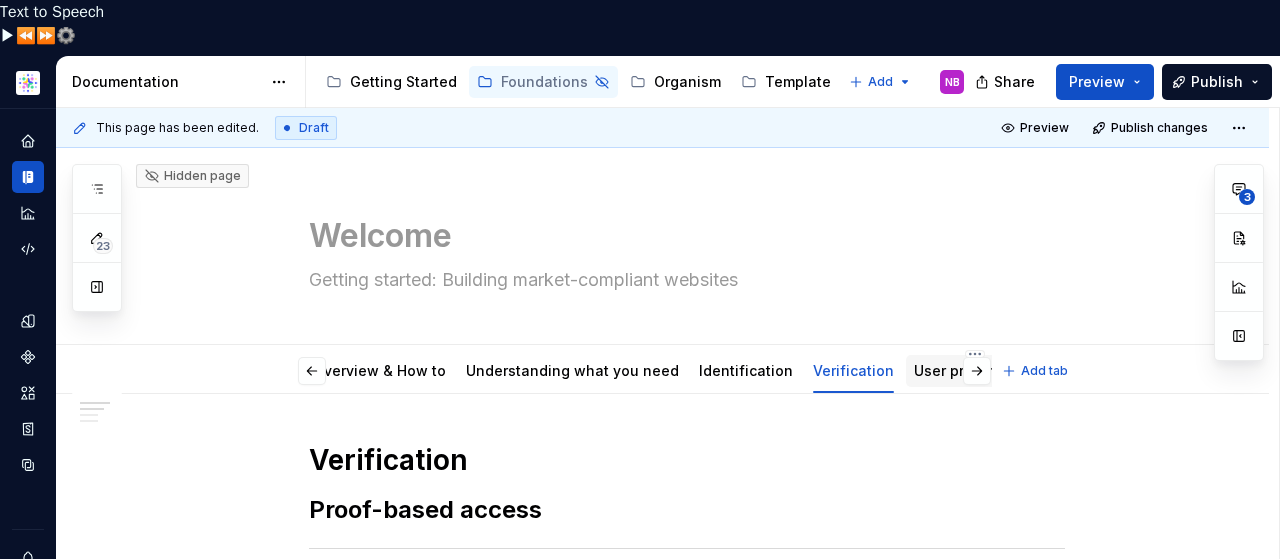 click on "User preferences" at bounding box center [975, 370] 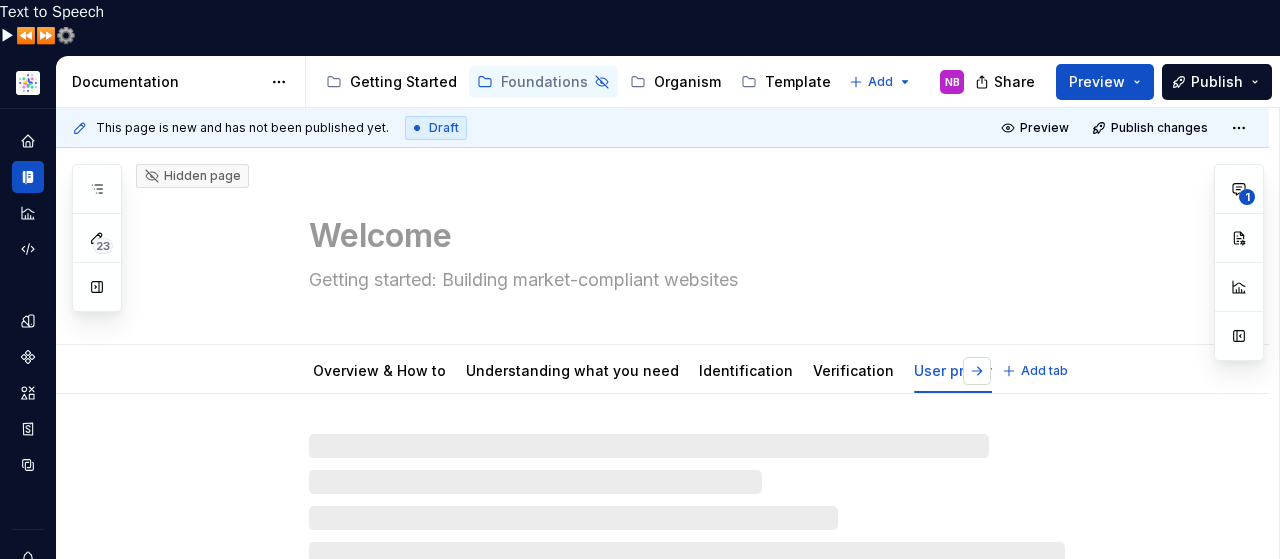 click at bounding box center [977, 371] 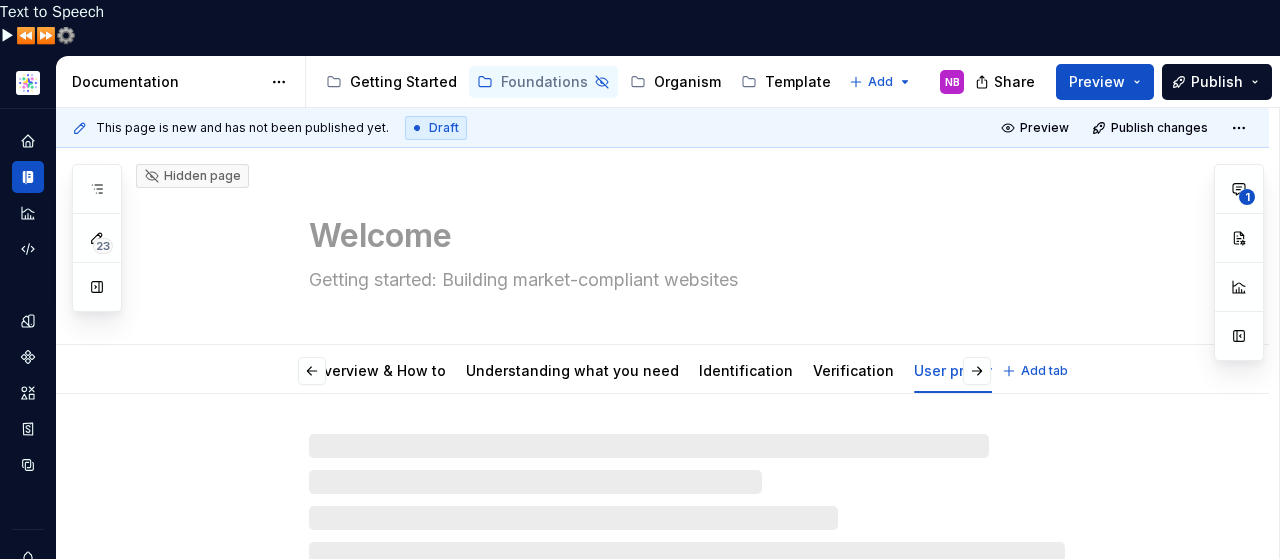 click on "Access & gating" at bounding box center [1112, 370] 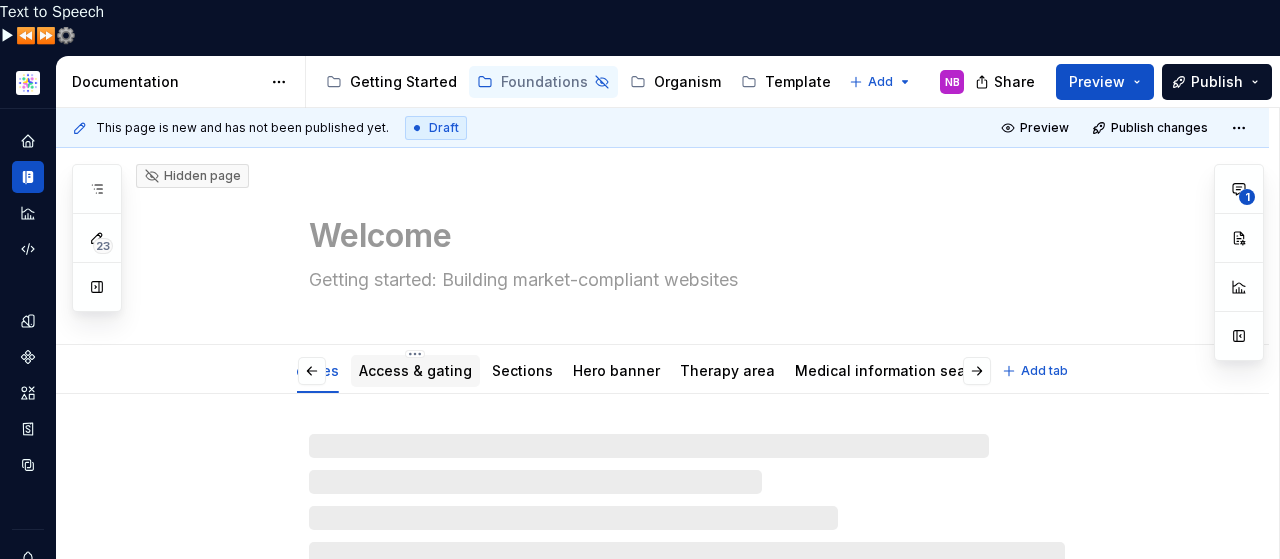 click on "Access & gating" at bounding box center [415, 370] 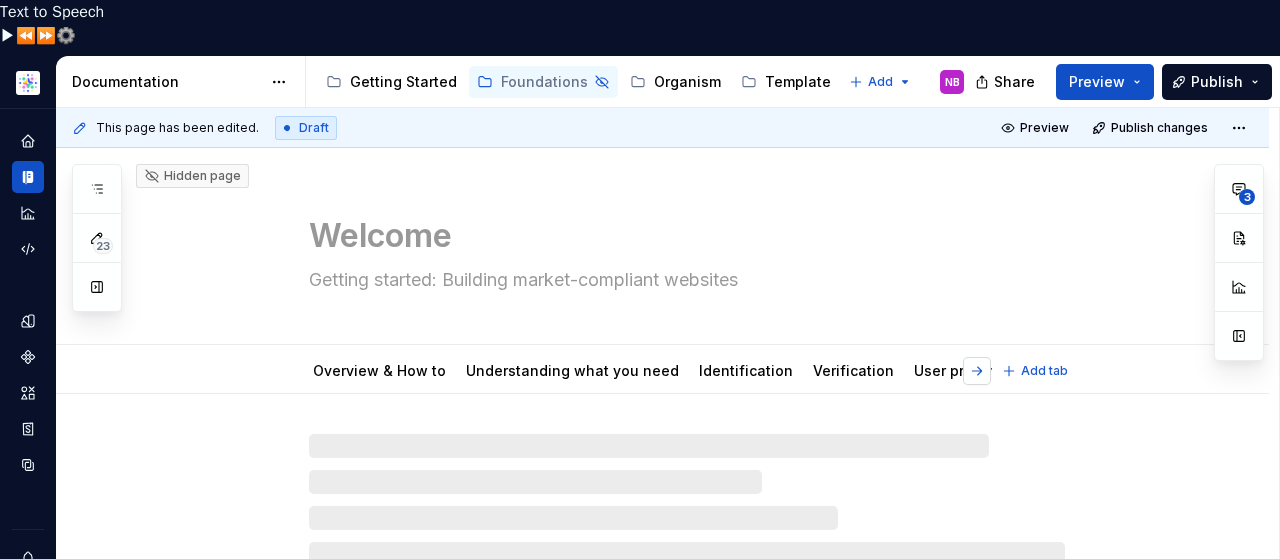 click at bounding box center [977, 371] 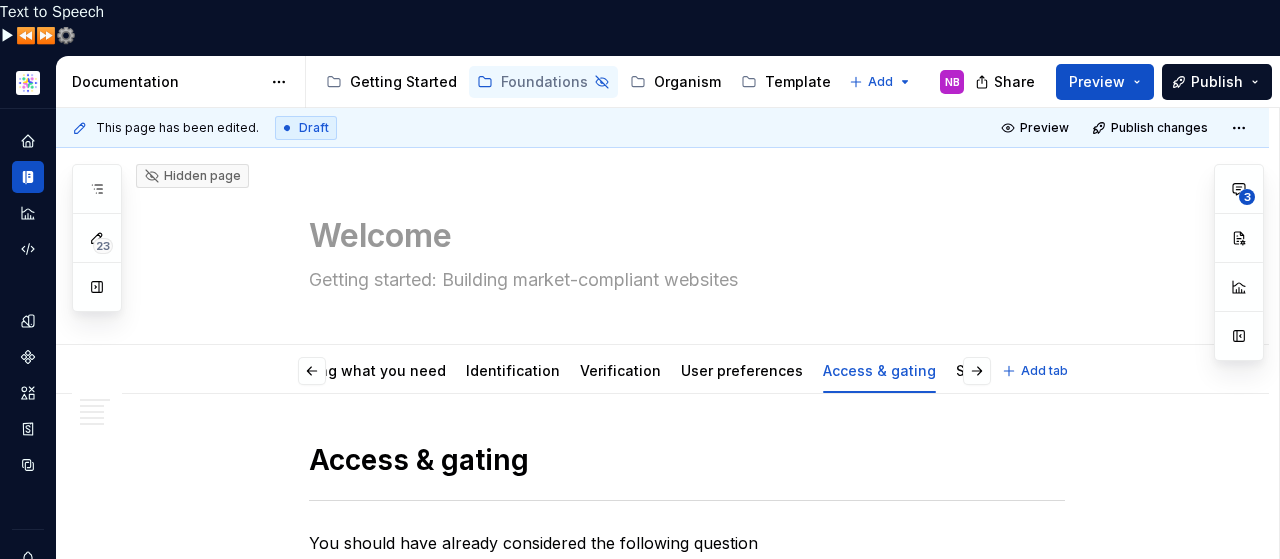 scroll, scrollTop: 0, scrollLeft: 697, axis: horizontal 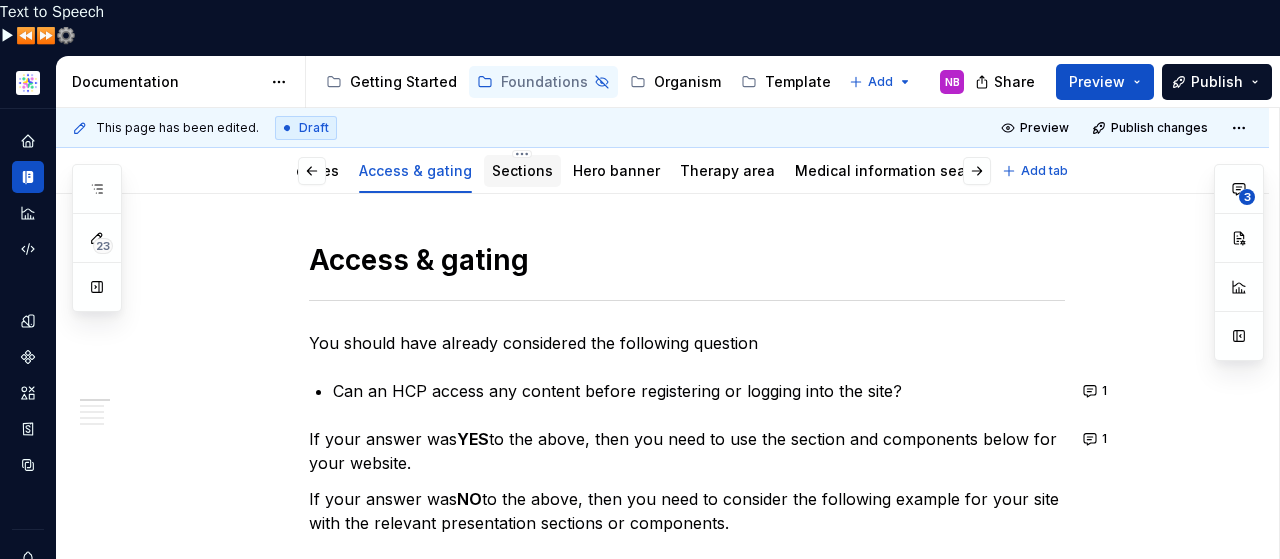 click on "Sections" at bounding box center [522, 170] 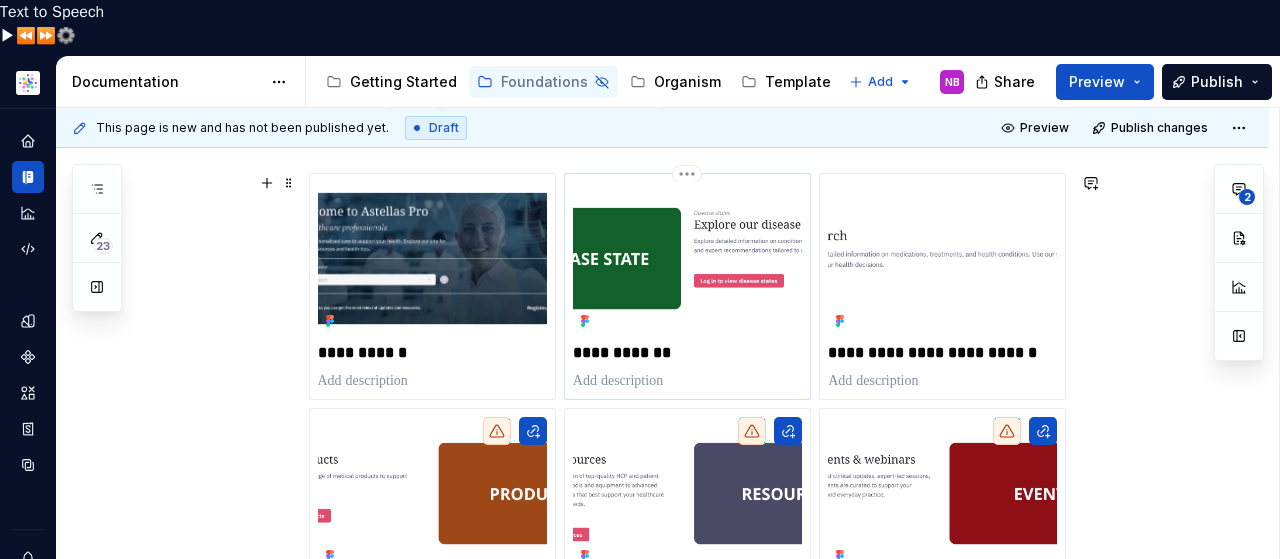 scroll, scrollTop: 713, scrollLeft: 0, axis: vertical 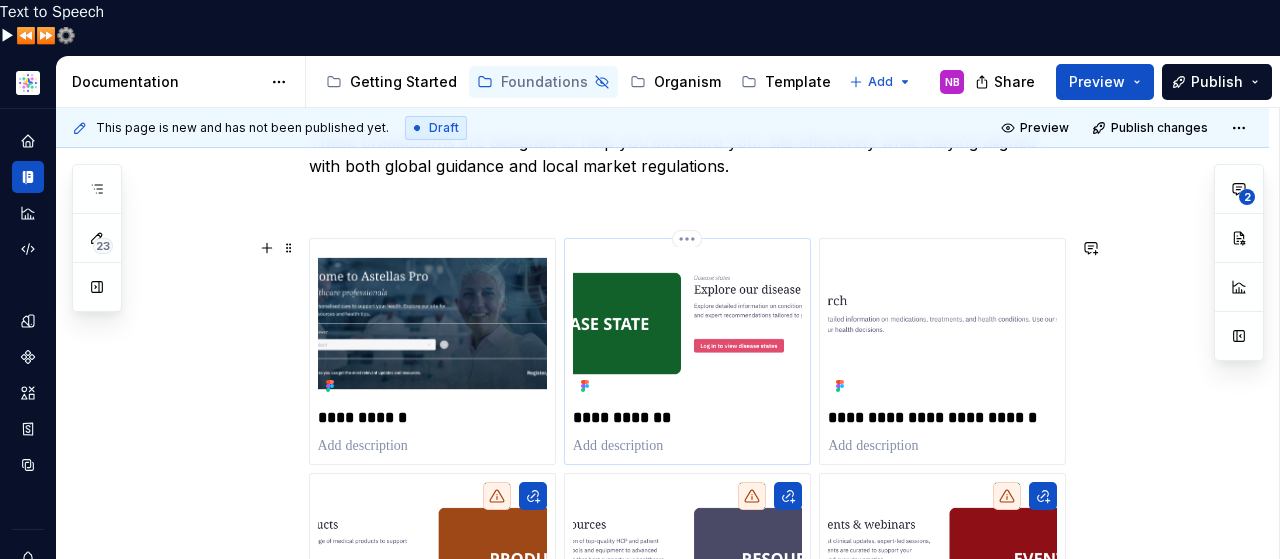 click at bounding box center (687, 323) 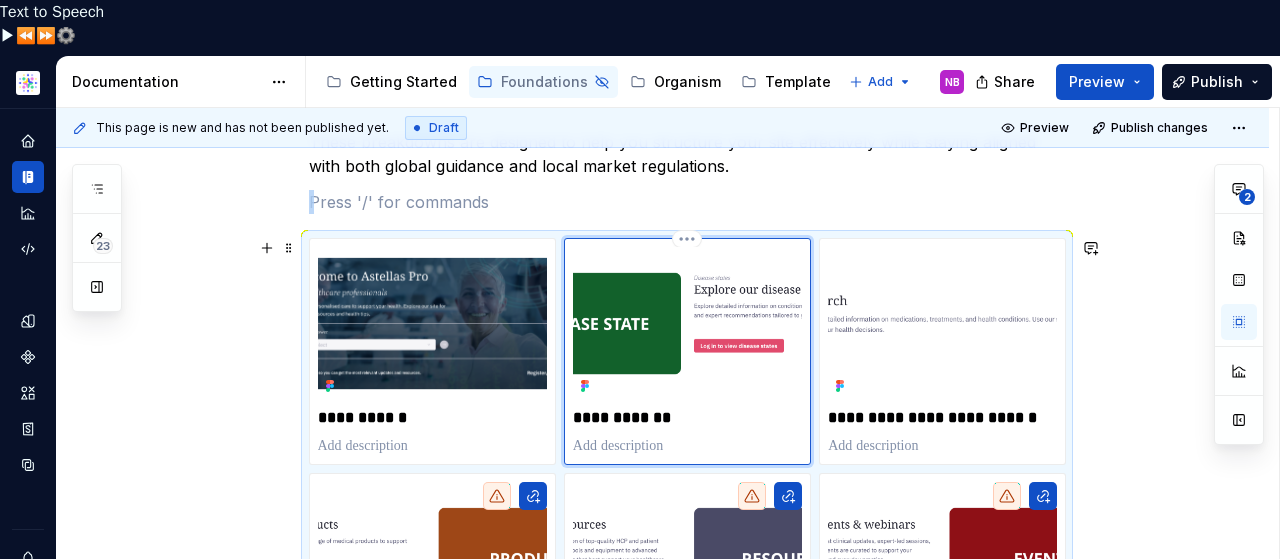 click at bounding box center [687, 323] 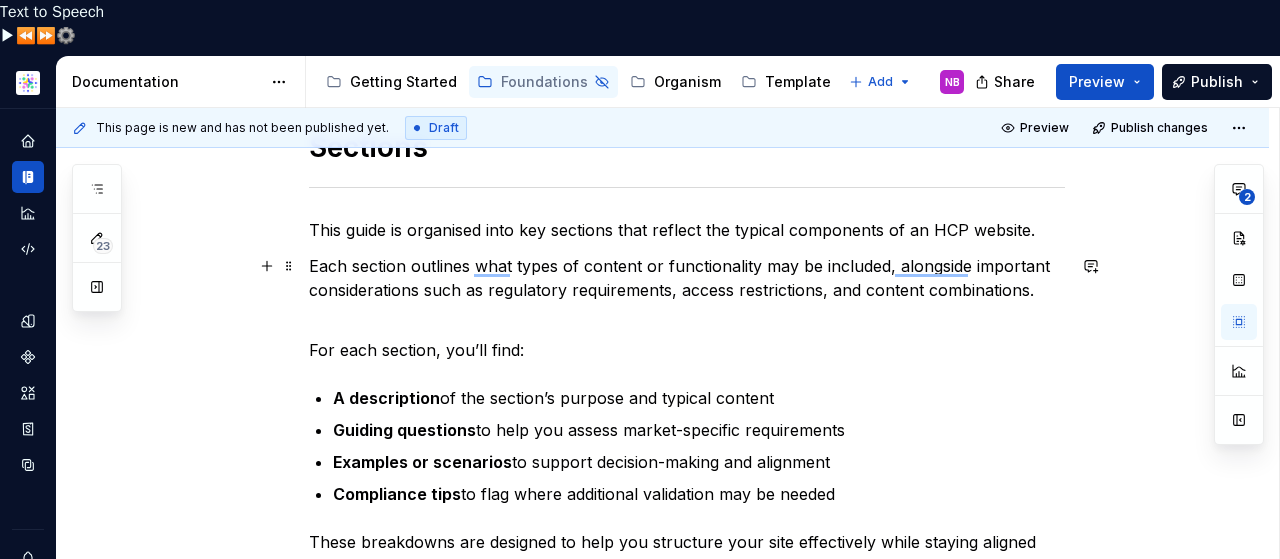 scroll, scrollTop: 156, scrollLeft: 0, axis: vertical 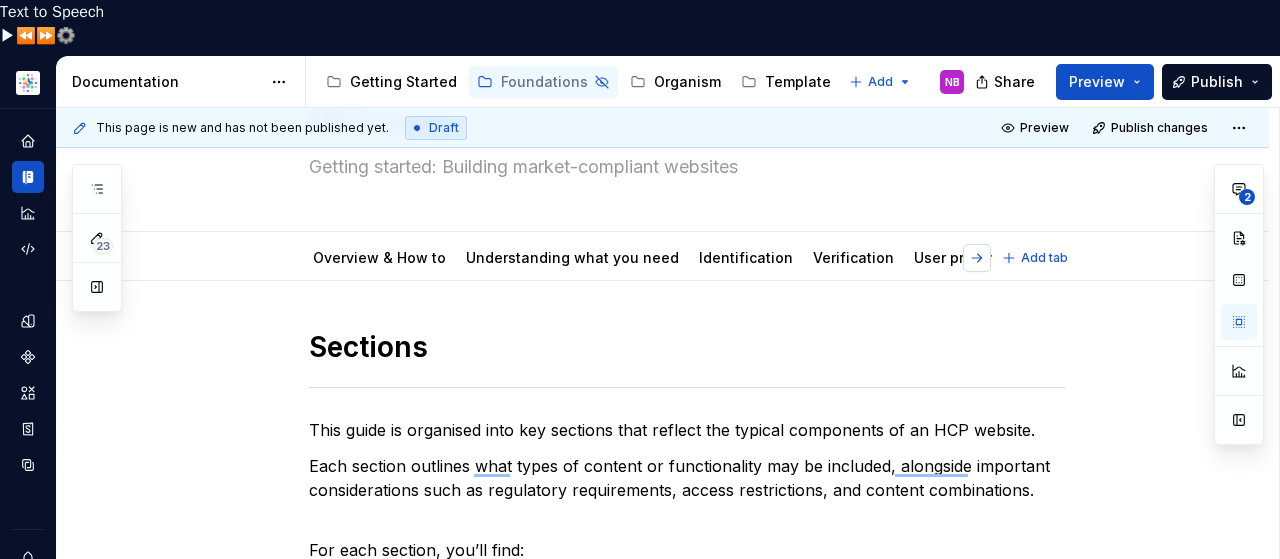 click at bounding box center [977, 258] 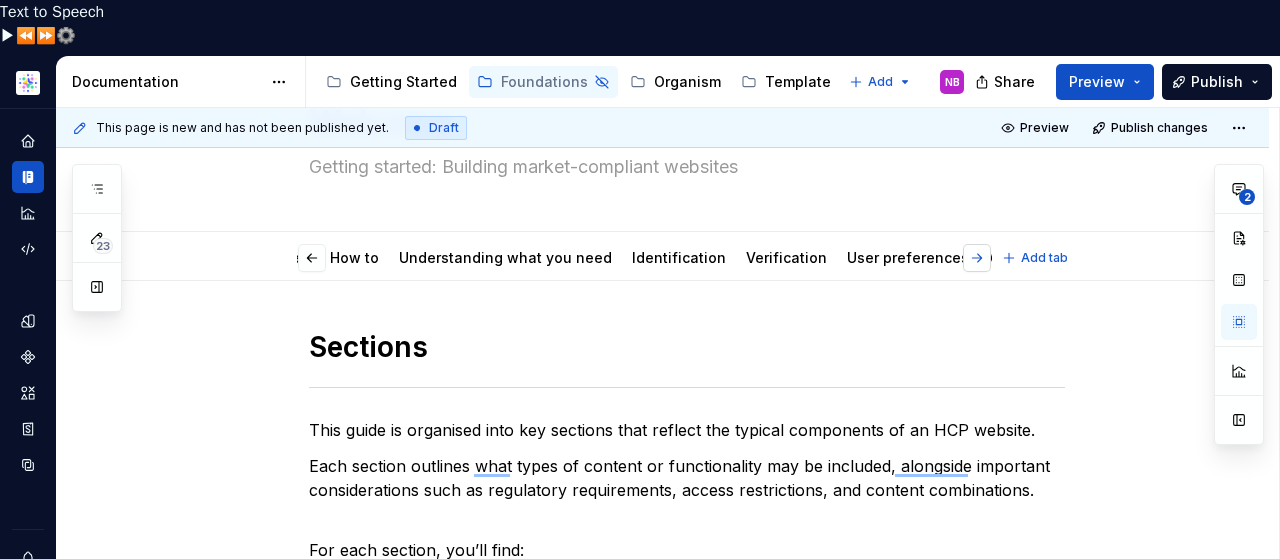 scroll, scrollTop: 0, scrollLeft: 697, axis: horizontal 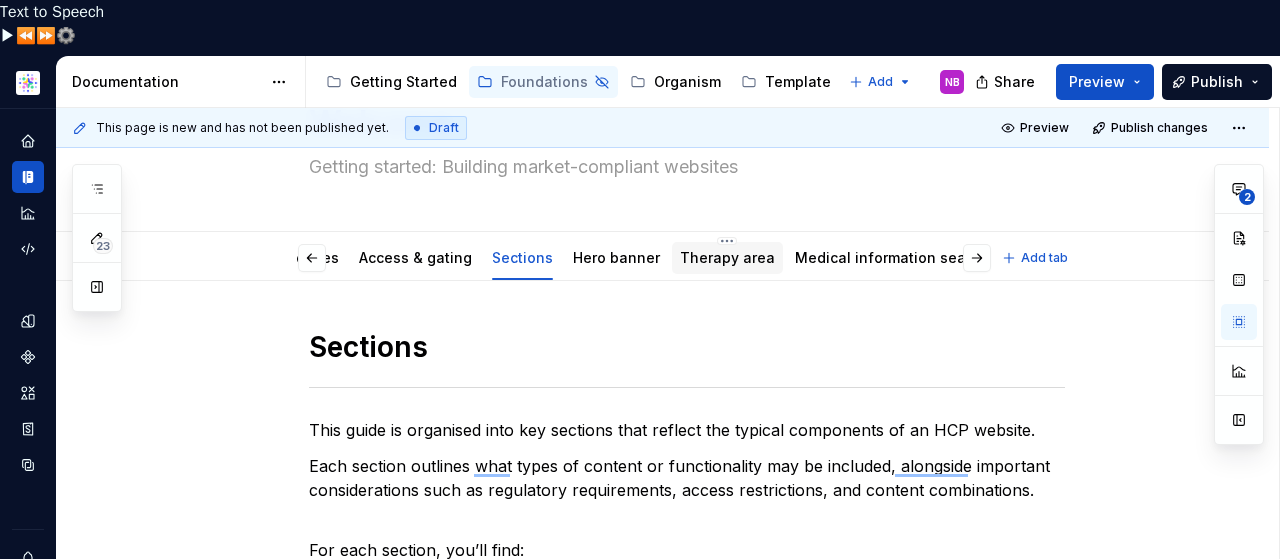 click on "Therapy area" at bounding box center [727, 257] 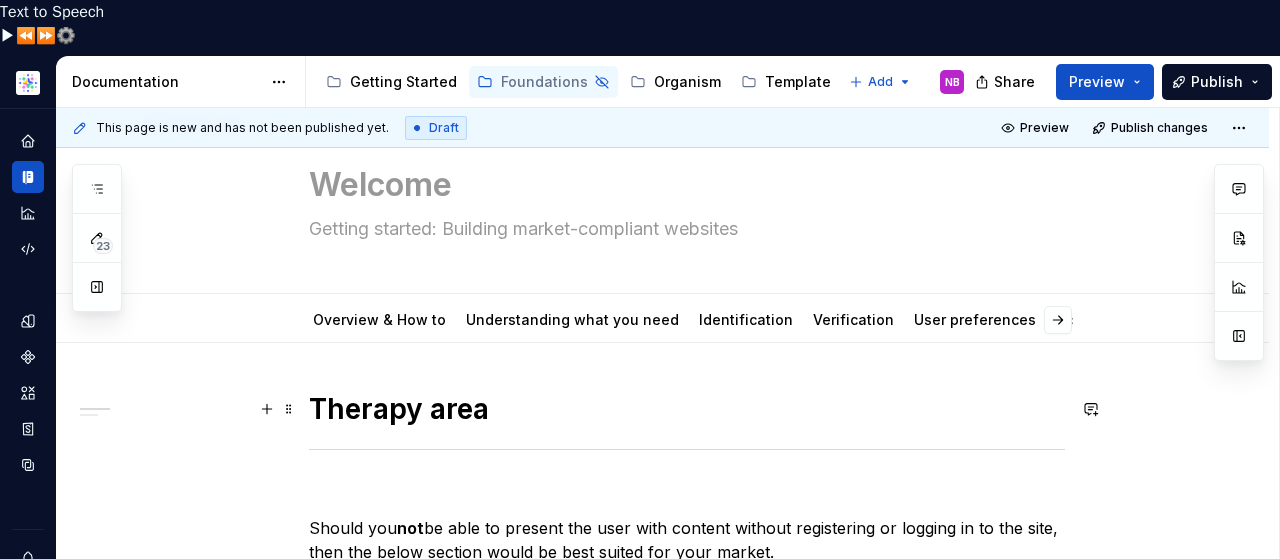 scroll, scrollTop: 0, scrollLeft: 0, axis: both 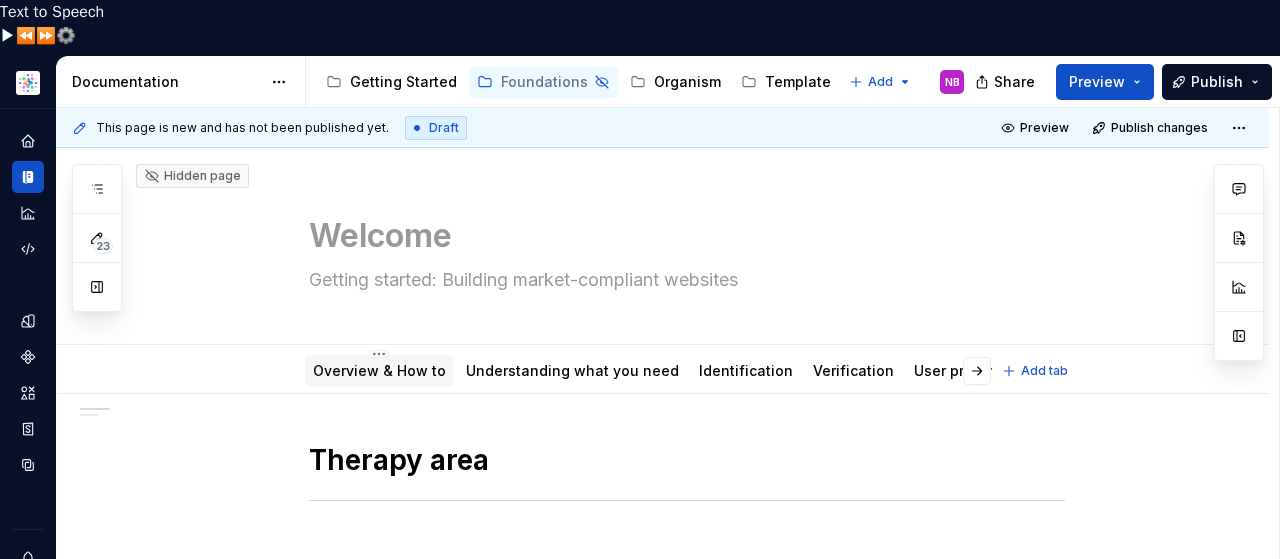 click on "Overview & How to" at bounding box center [379, 371] 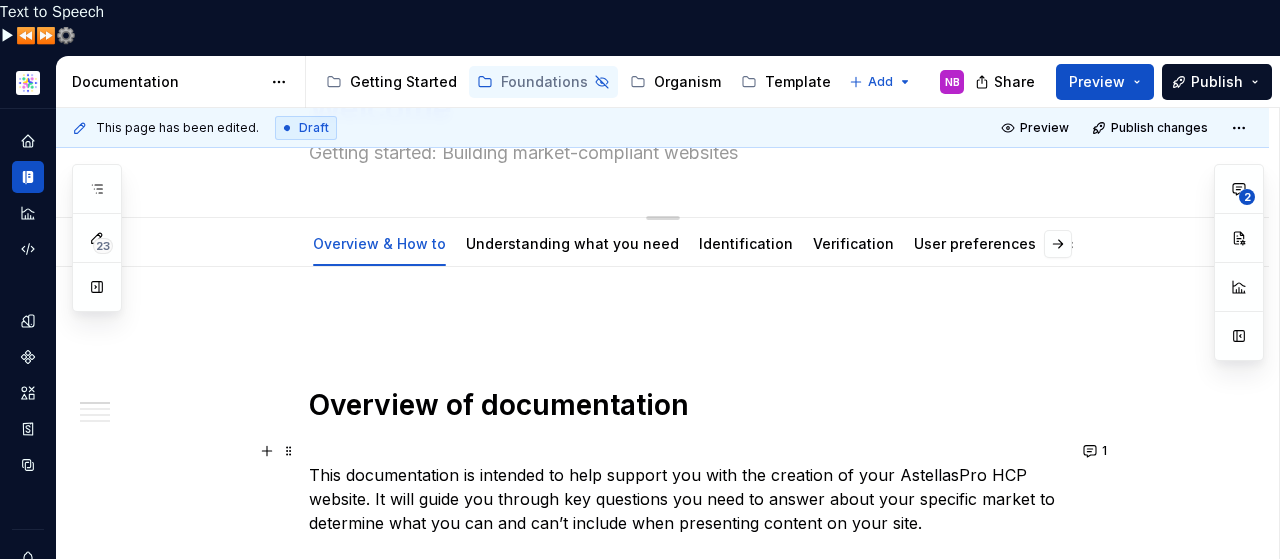 scroll, scrollTop: 0, scrollLeft: 0, axis: both 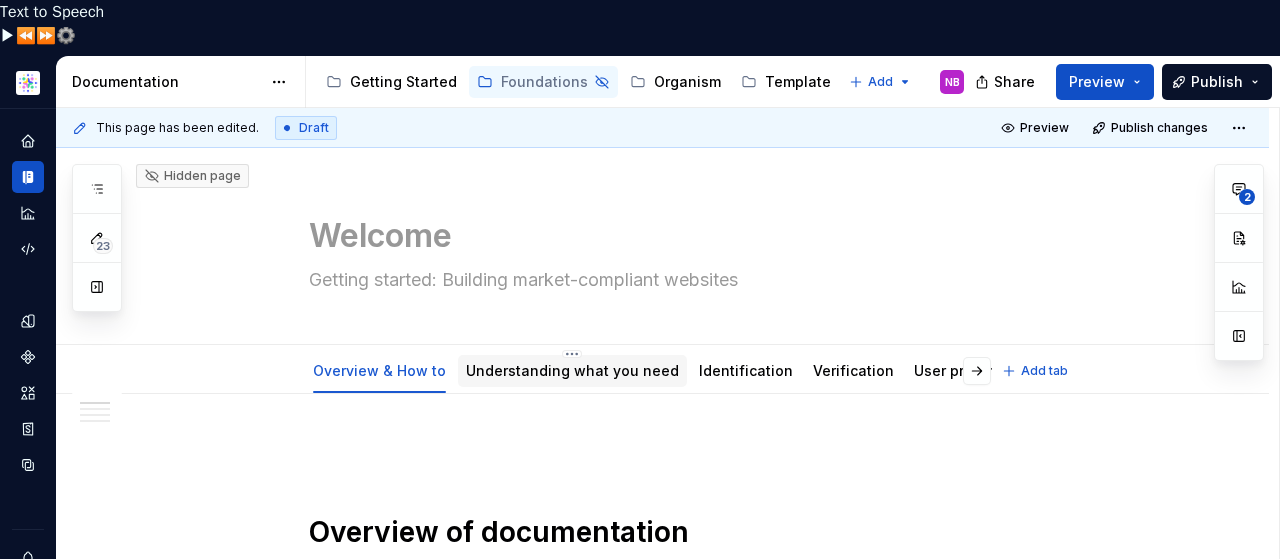 click on "Understanding what you need" at bounding box center (572, 371) 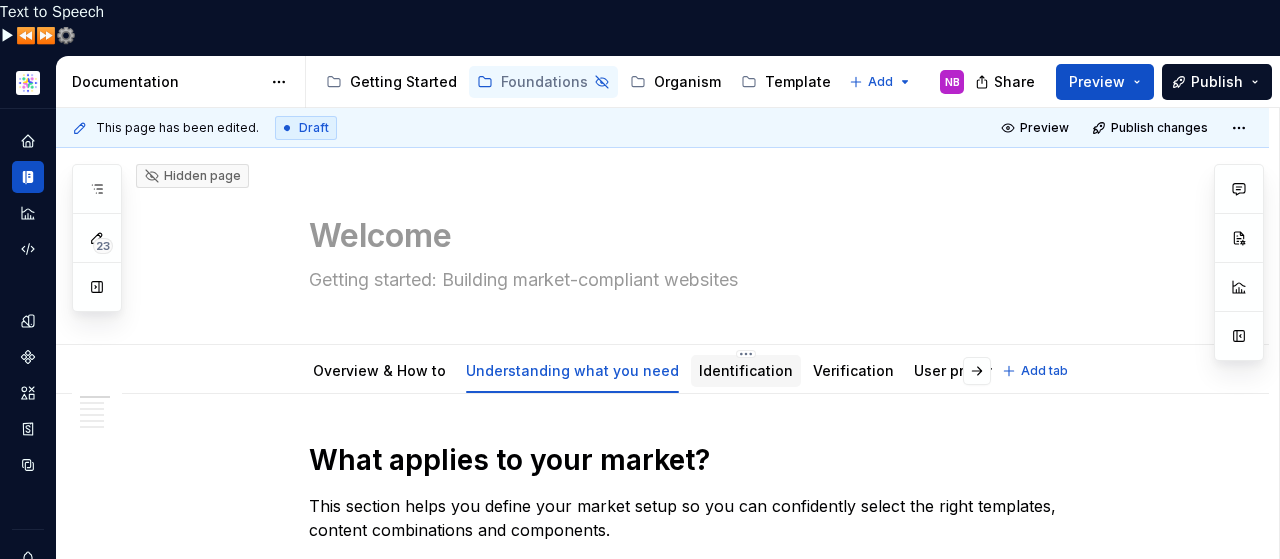 scroll, scrollTop: 100, scrollLeft: 0, axis: vertical 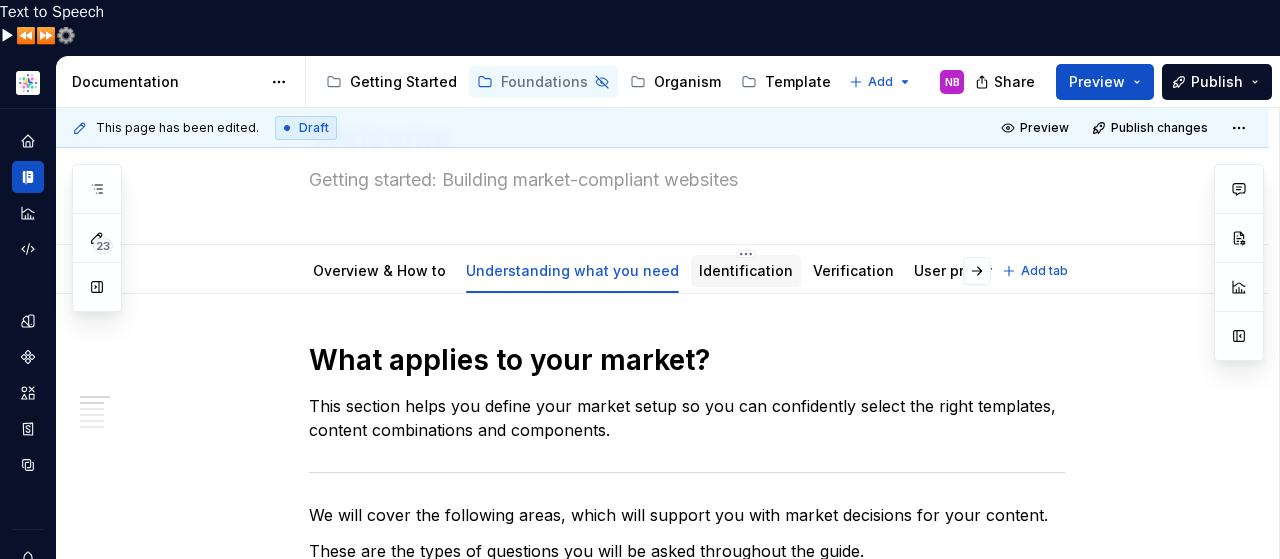 click on "Identification" at bounding box center [746, 270] 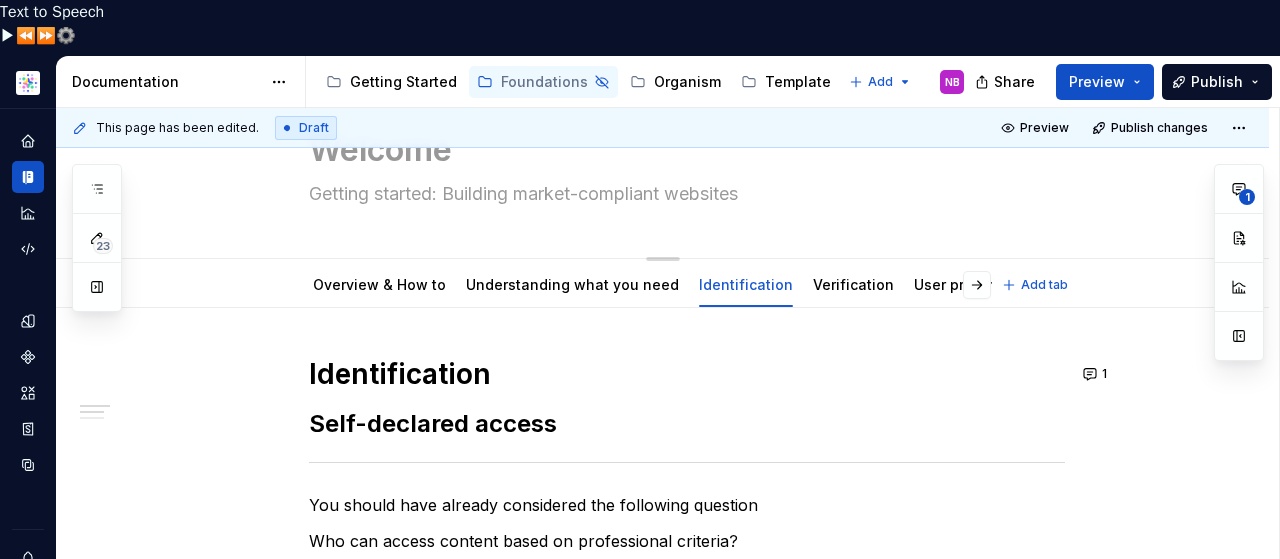 scroll, scrollTop: 0, scrollLeft: 0, axis: both 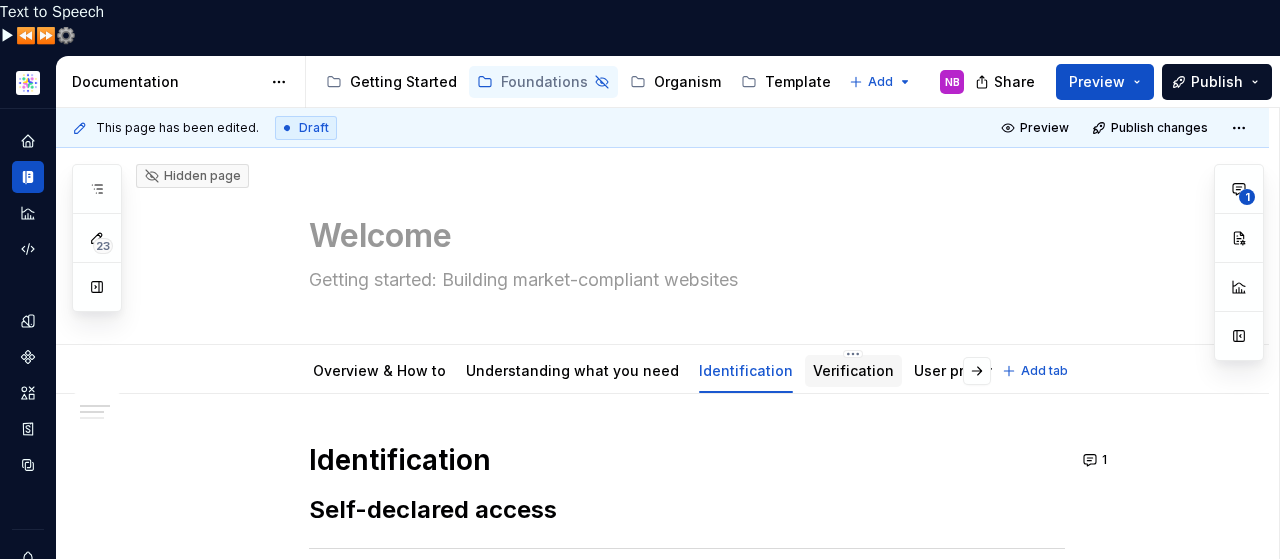 click on "Verification" at bounding box center (853, 370) 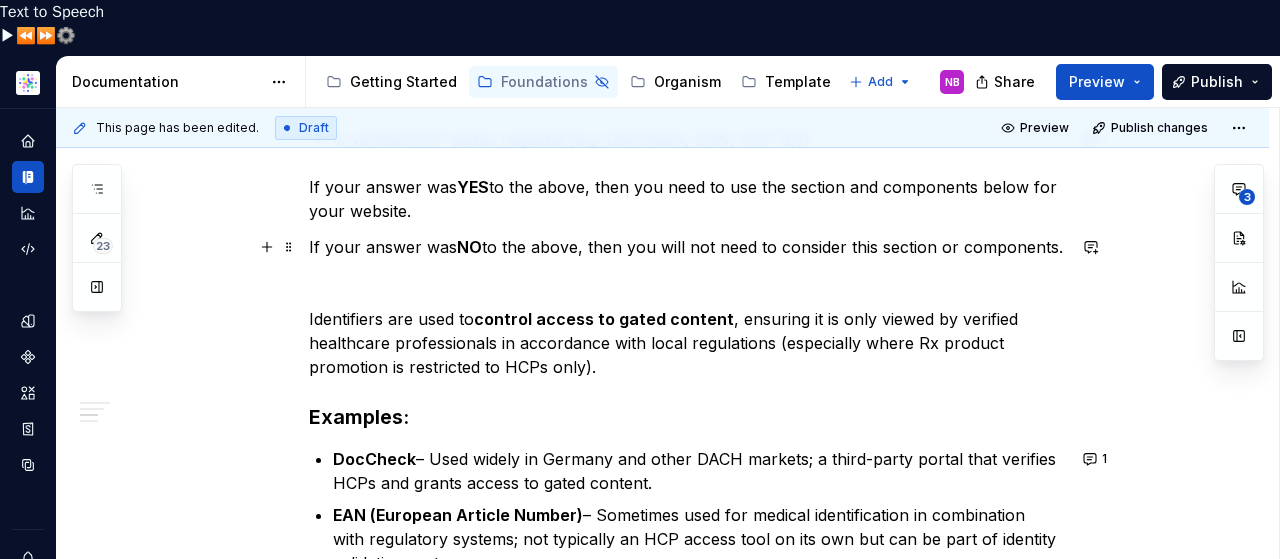 scroll, scrollTop: 700, scrollLeft: 0, axis: vertical 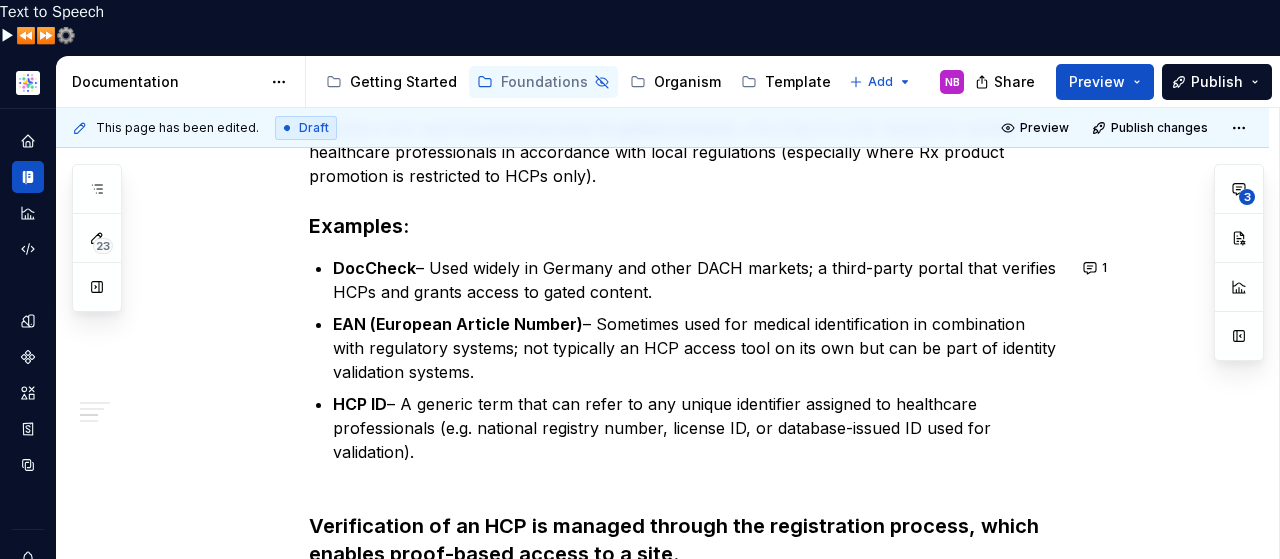 type on "*" 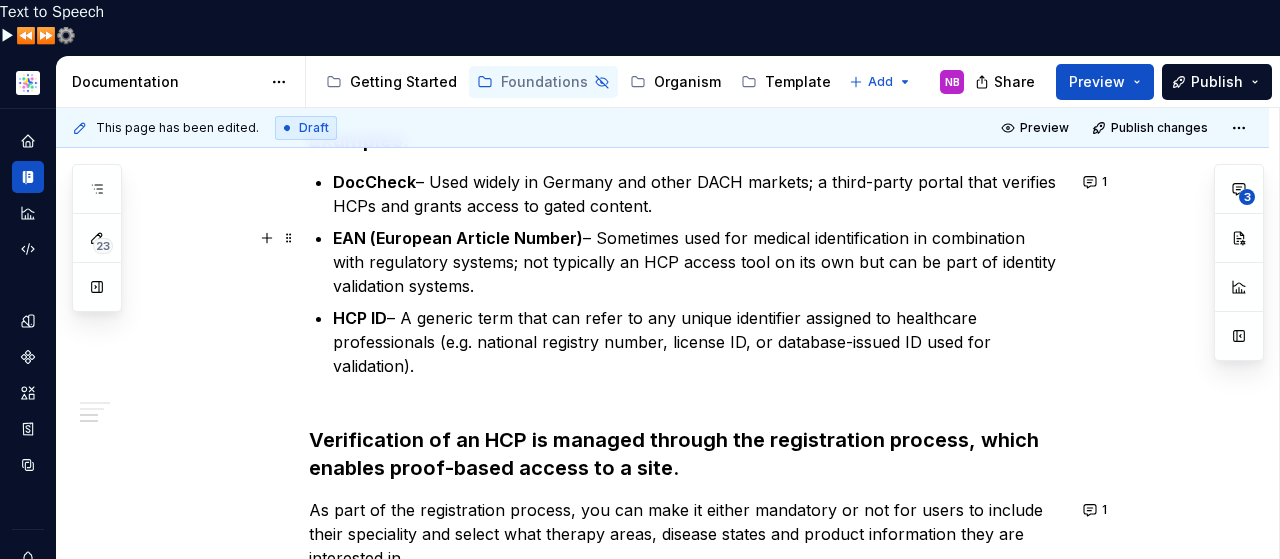 scroll, scrollTop: 800, scrollLeft: 0, axis: vertical 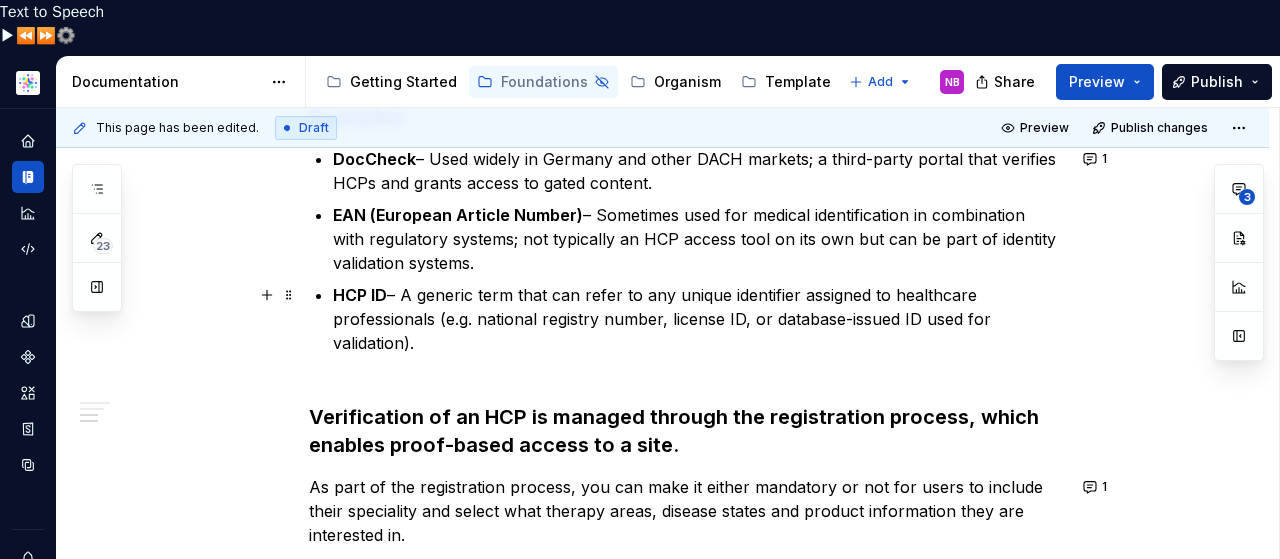 click on "HCP ID  – A generic term that can refer to any unique identifier assigned to healthcare professionals (e.g. national registry number, license ID, or database-issued ID used for validation)." at bounding box center (699, 331) 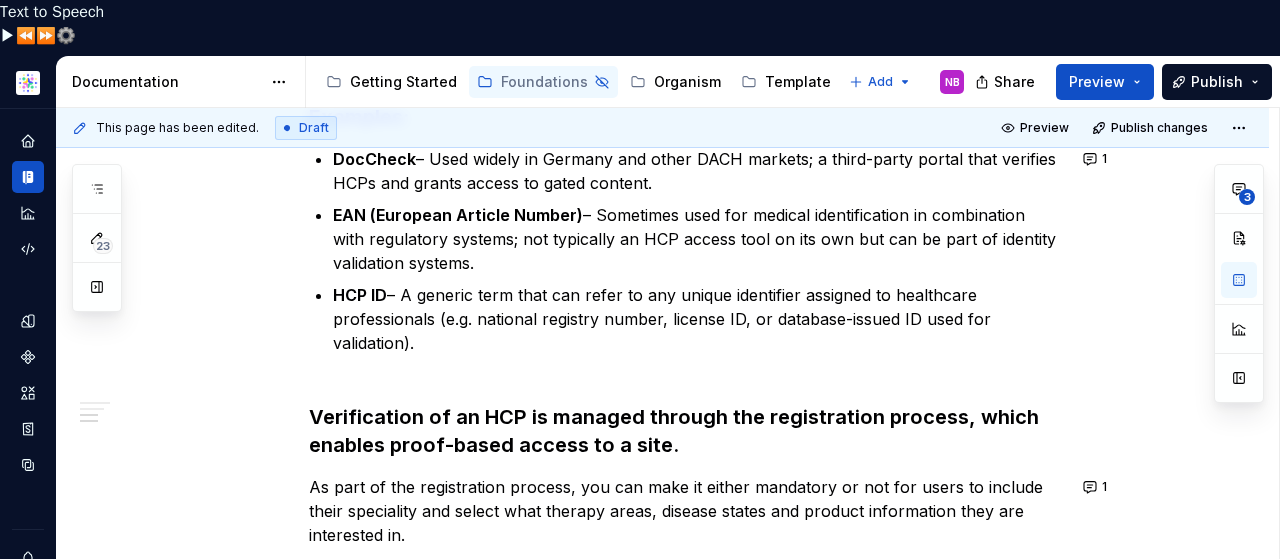 click on "HCP ID  – A generic term that can refer to any unique identifier assigned to healthcare professionals (e.g. national registry number, license ID, or database-issued ID used for validation)." at bounding box center (699, 331) 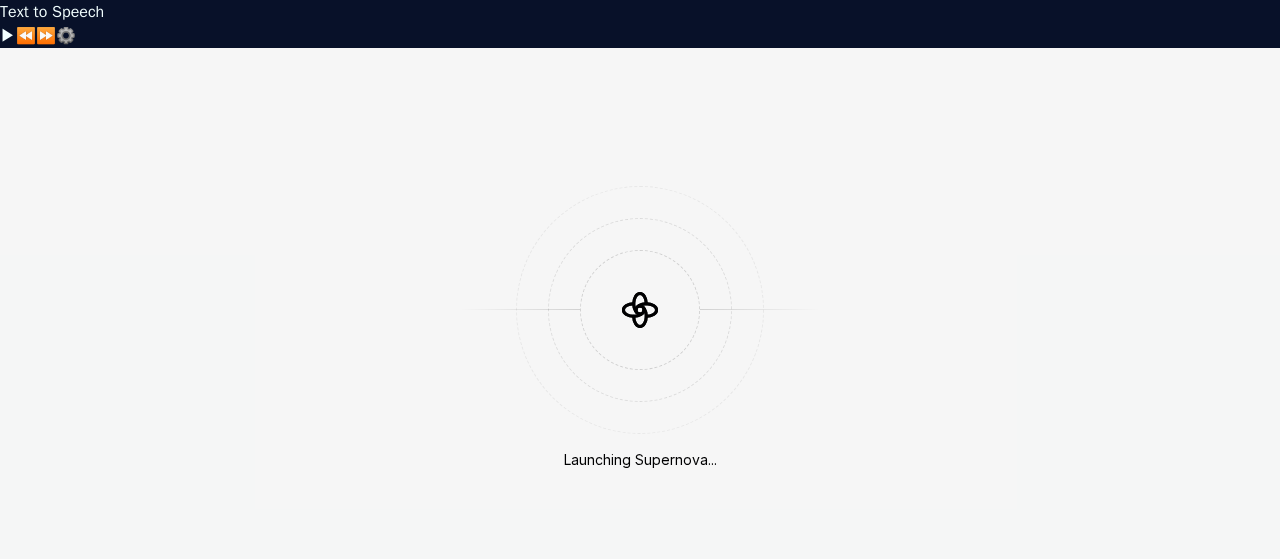 scroll, scrollTop: 0, scrollLeft: 0, axis: both 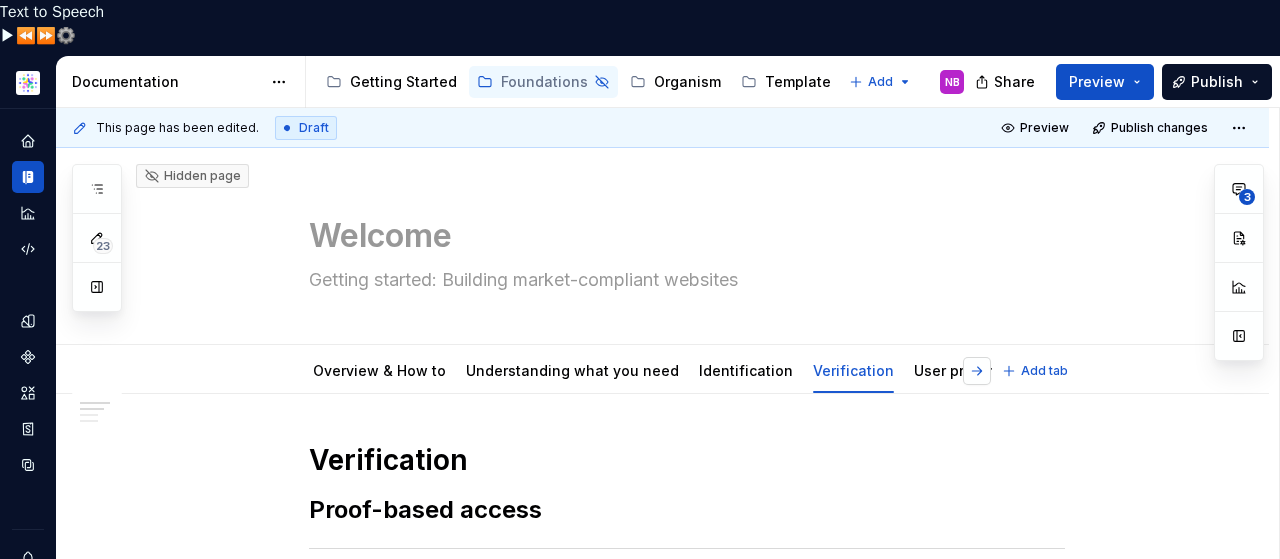 click at bounding box center (977, 371) 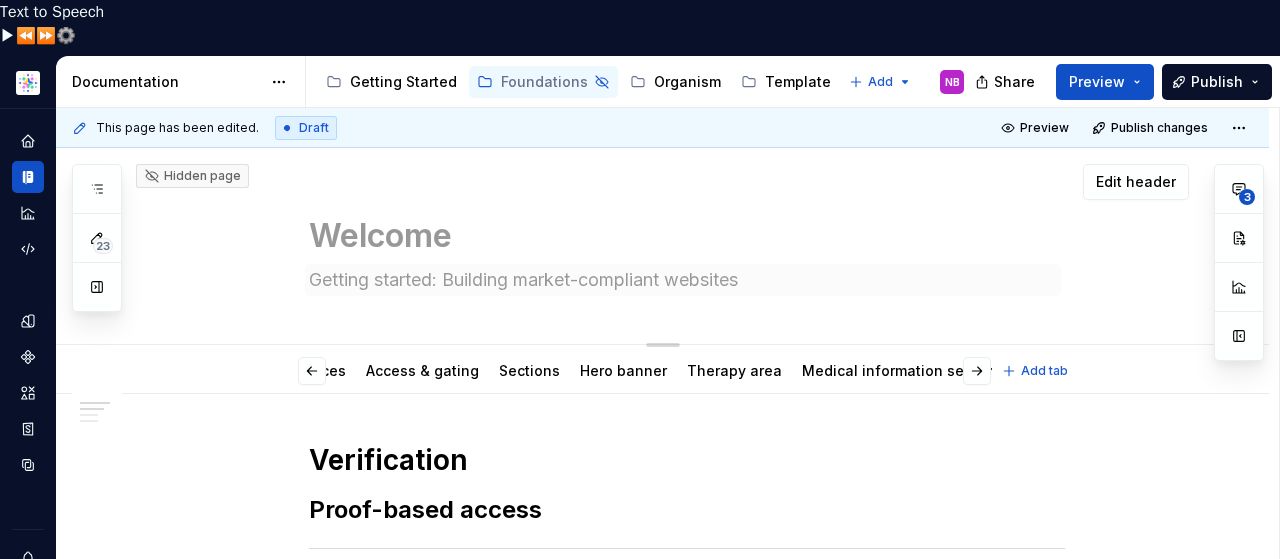 scroll, scrollTop: 0, scrollLeft: 697, axis: horizontal 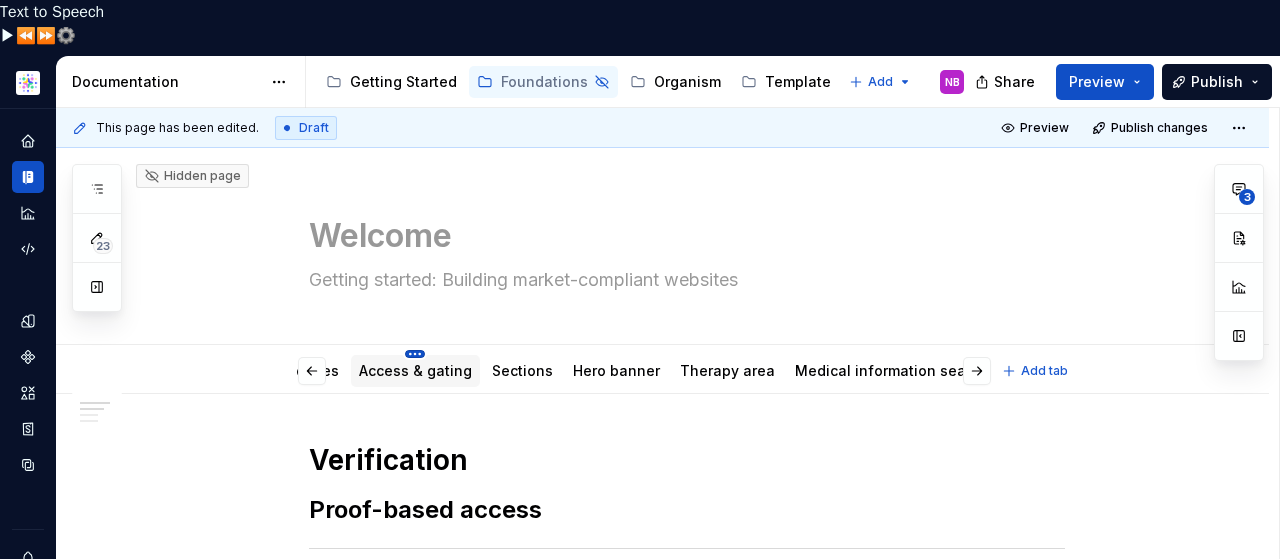 click on "**********" at bounding box center (640, 279) 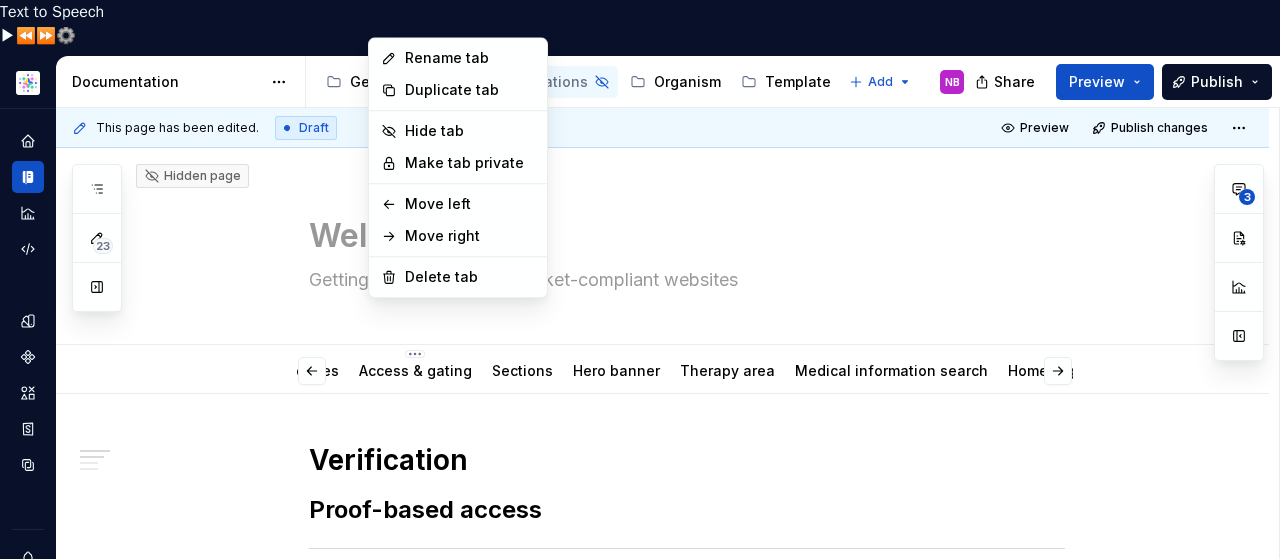 click on "**********" at bounding box center [640, 279] 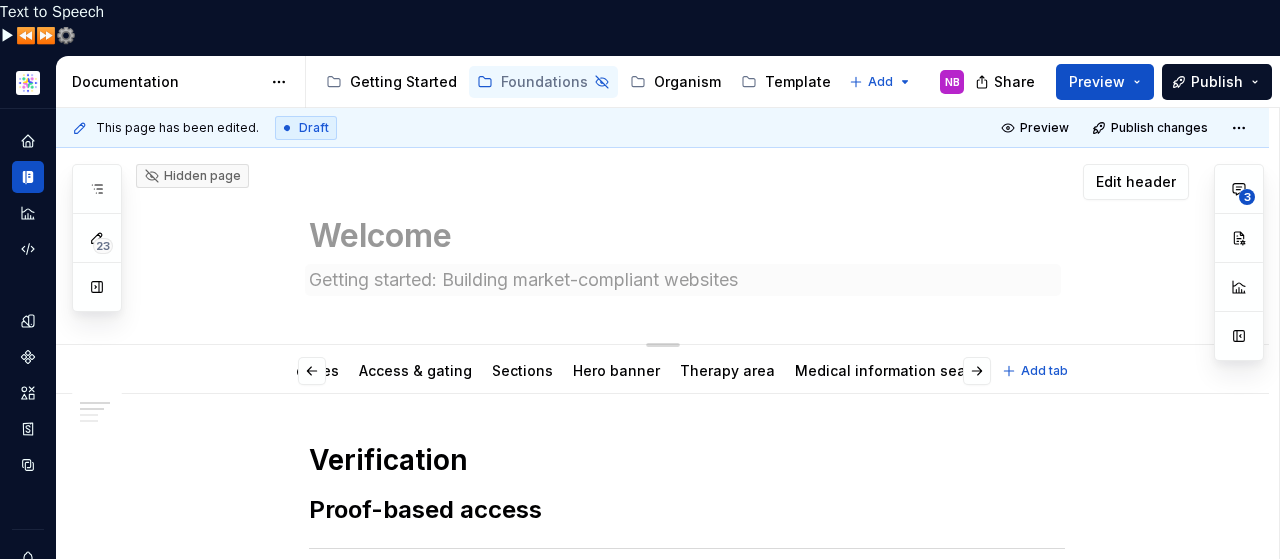 click on "Access & gating" at bounding box center (415, 370) 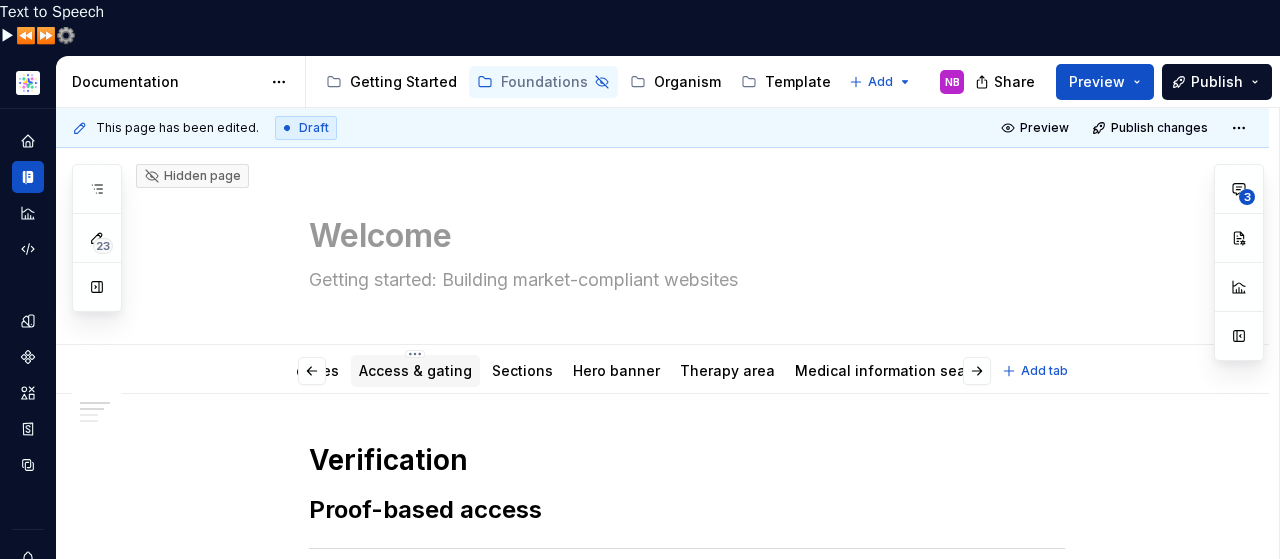 scroll, scrollTop: 100, scrollLeft: 0, axis: vertical 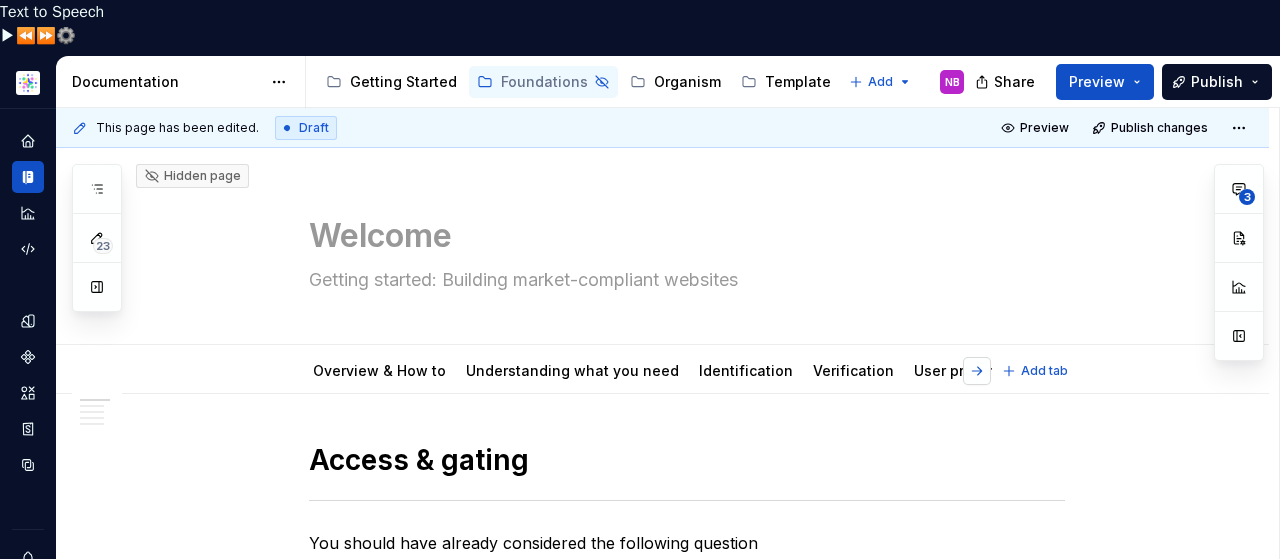 click at bounding box center (977, 371) 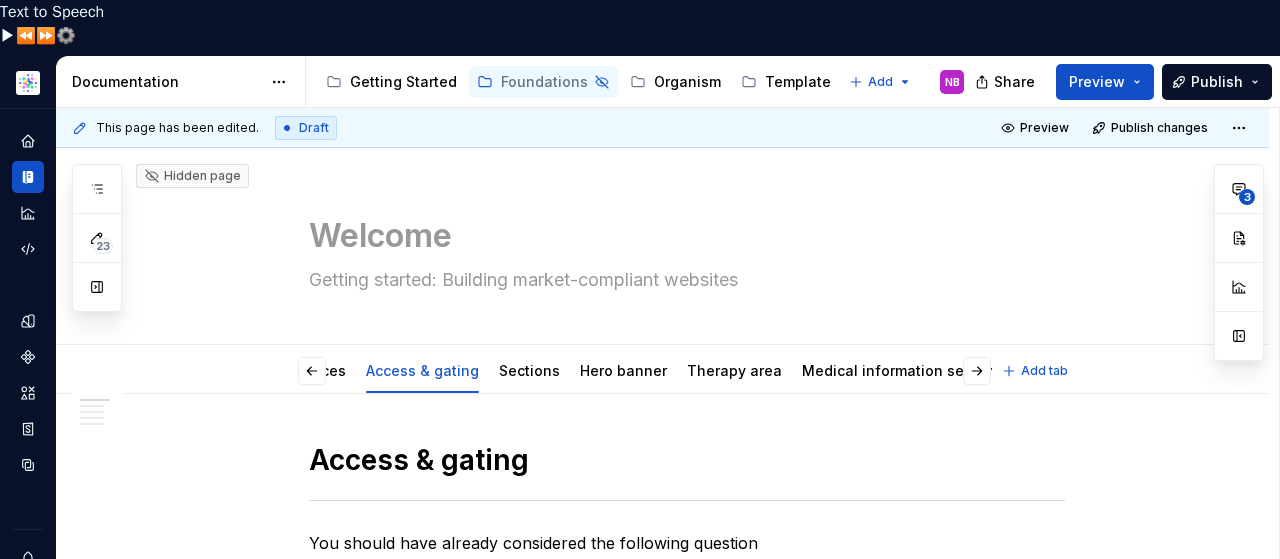scroll, scrollTop: 0, scrollLeft: 697, axis: horizontal 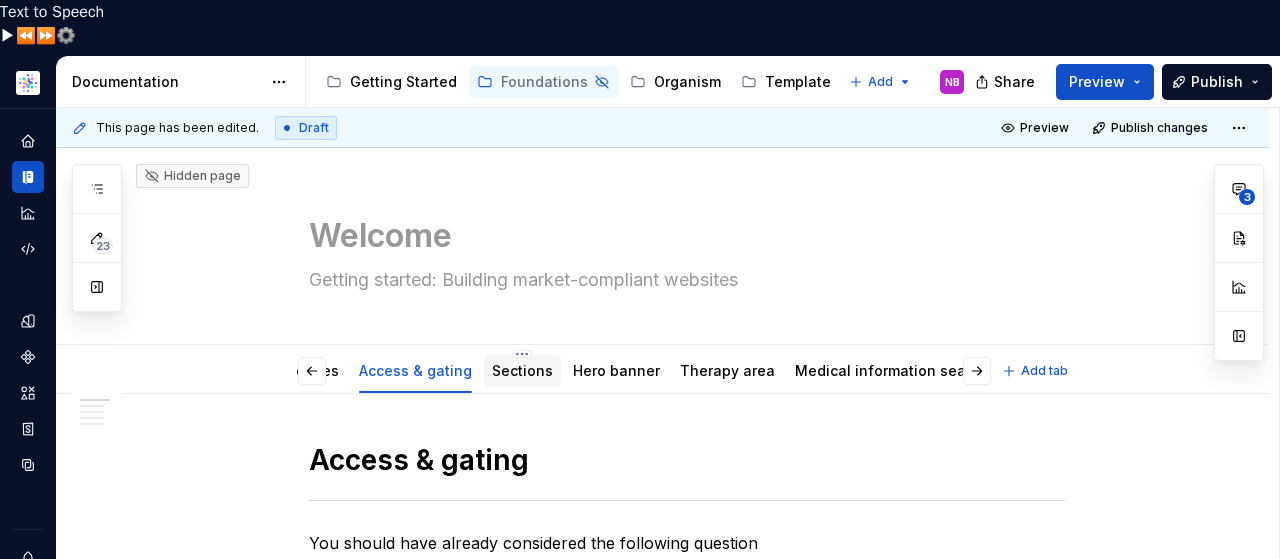 click on "Sections" at bounding box center (522, 370) 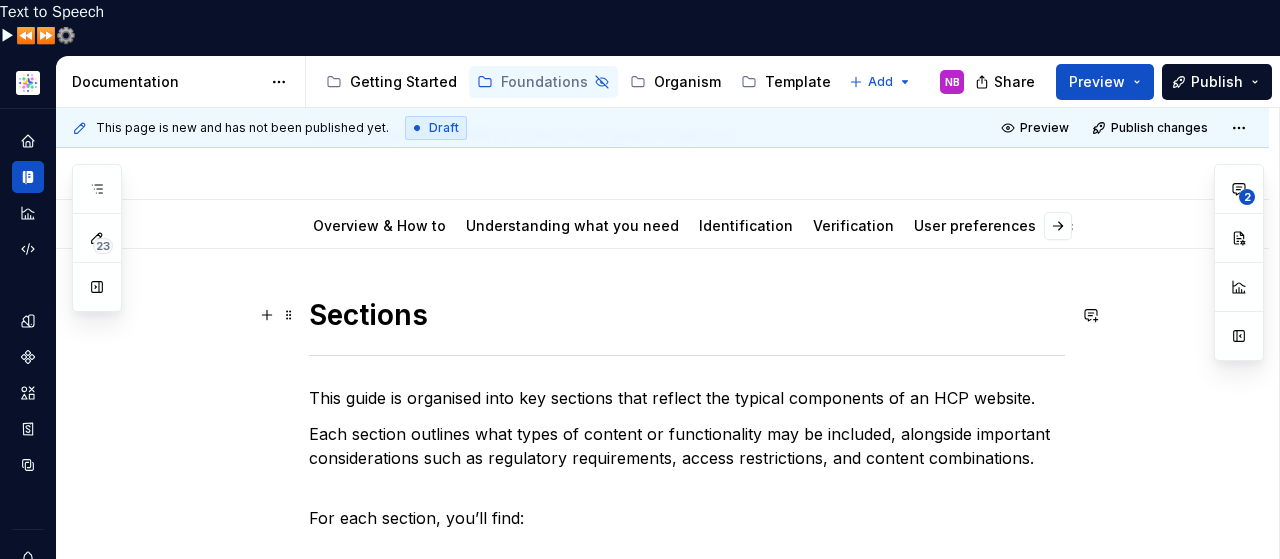 scroll, scrollTop: 0, scrollLeft: 0, axis: both 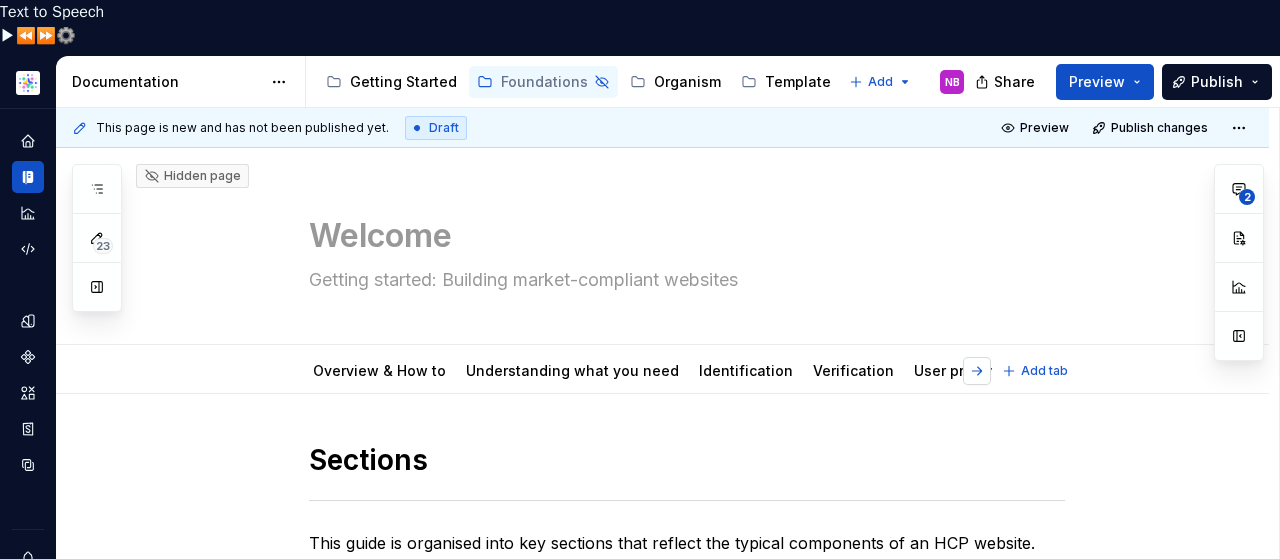 click at bounding box center [977, 371] 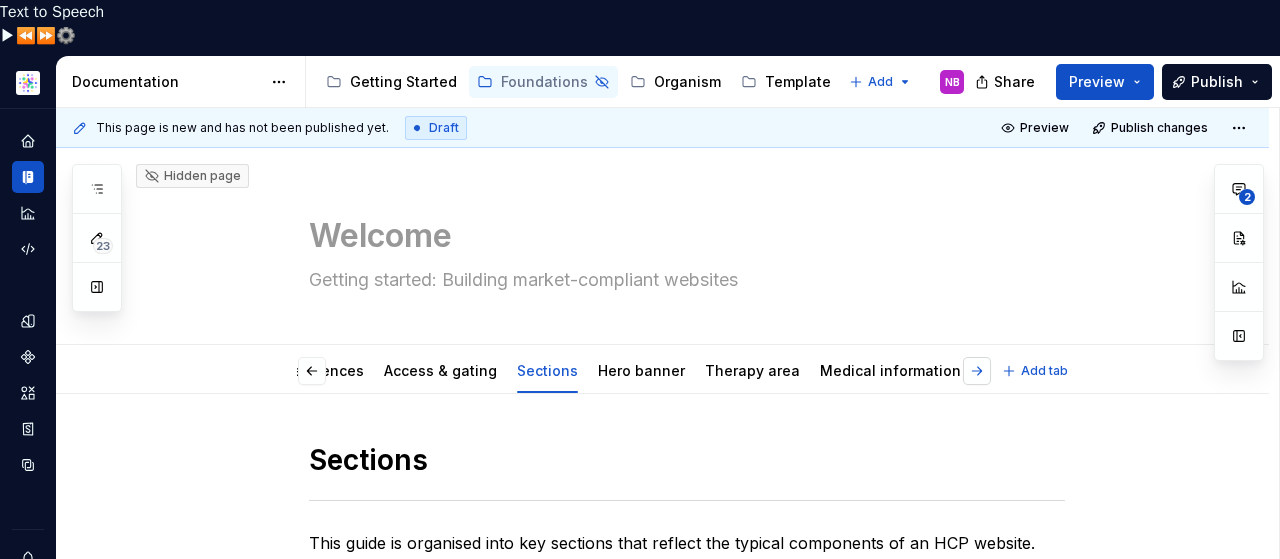 scroll, scrollTop: 0, scrollLeft: 697, axis: horizontal 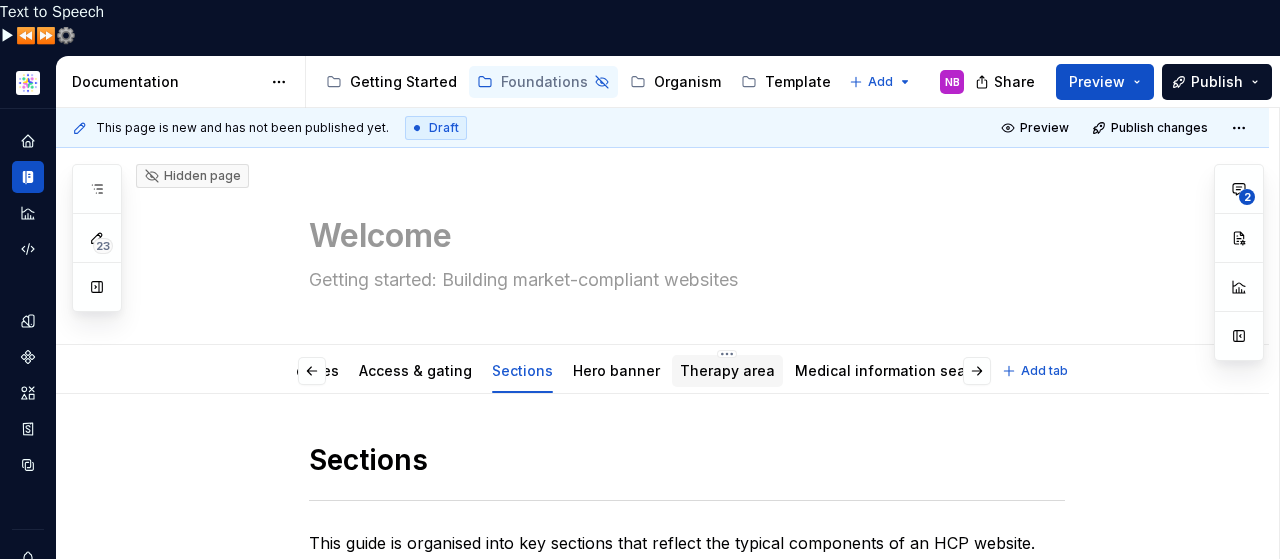 click on "Therapy area" at bounding box center [727, 370] 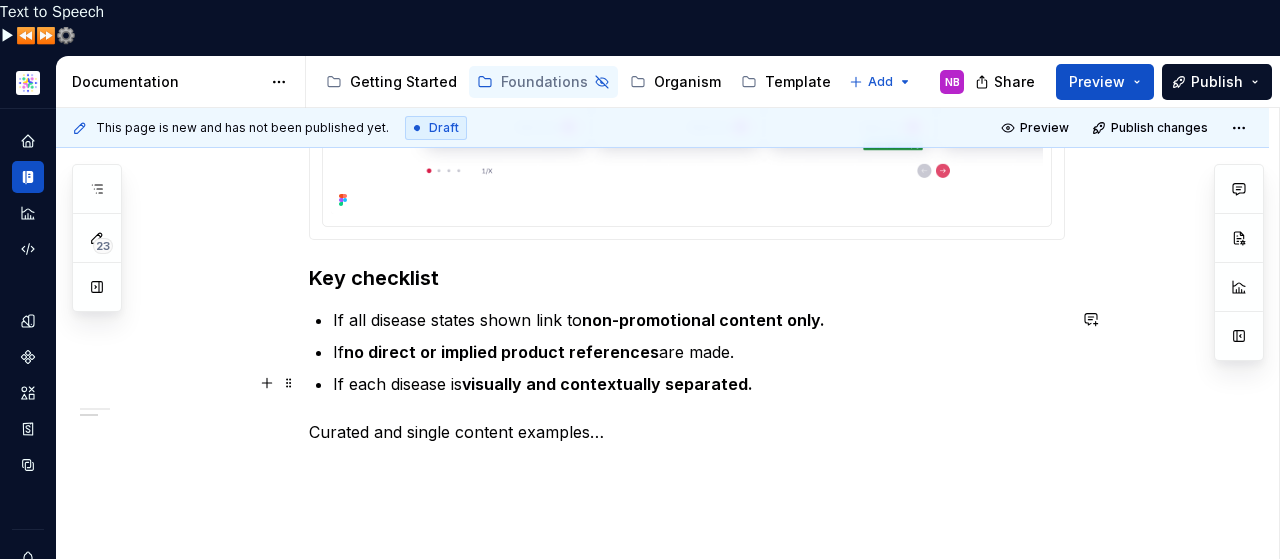 scroll, scrollTop: 1284, scrollLeft: 0, axis: vertical 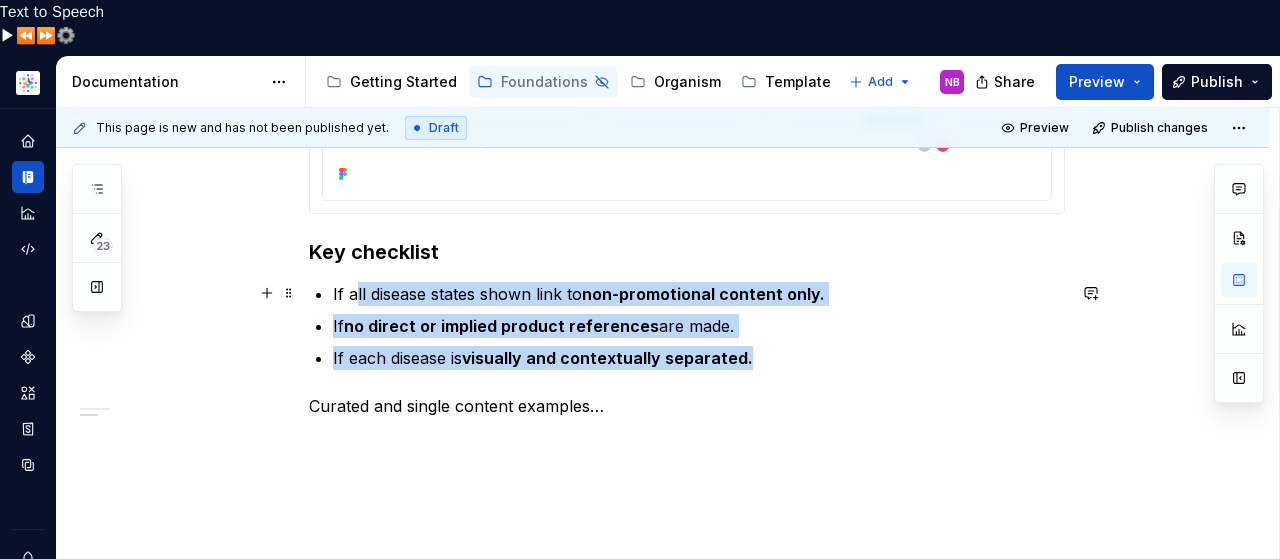 drag, startPoint x: 815, startPoint y: 305, endPoint x: 336, endPoint y: 241, distance: 483.25665 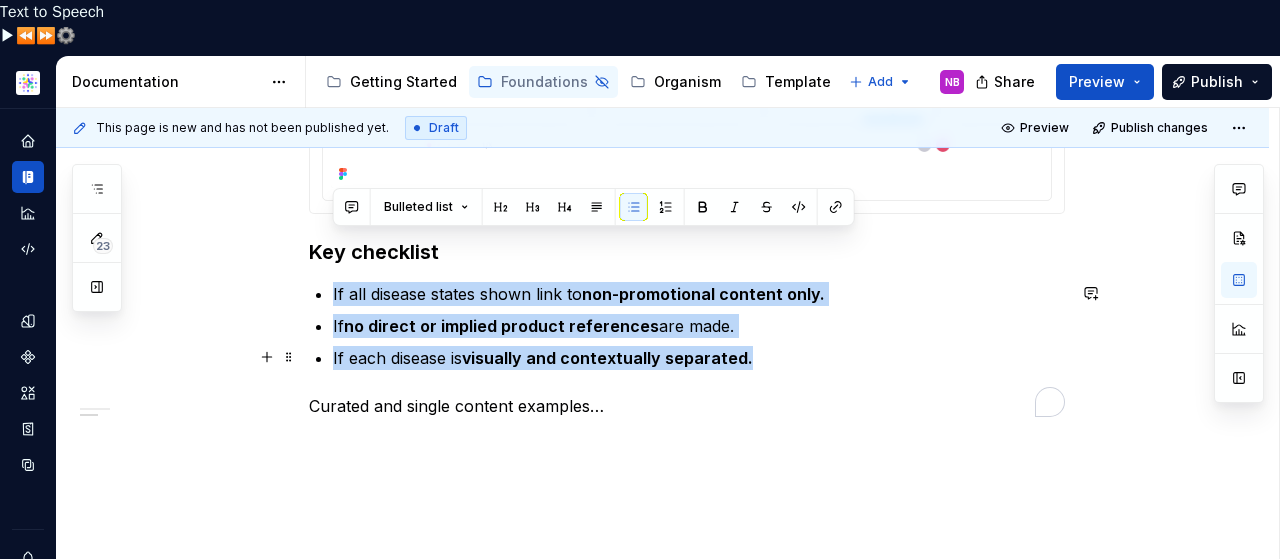 click on "Therapy area Should you  not  be able to present the user with content without registering or logging in to the site, then the below section would be best suited for your market.  Should you  be able  to present the user with content prior to registering or logging in to the site, then the below section would be best suited for your market. You will also need to identify if you can show multiple  disease states  side by side.  Key checklist If all disease states shown link to  non-promotional content only. If  no direct or implied product references  are made. If each disease is  visually and contextually separated. Curated and single content examples…" at bounding box center (687, -212) 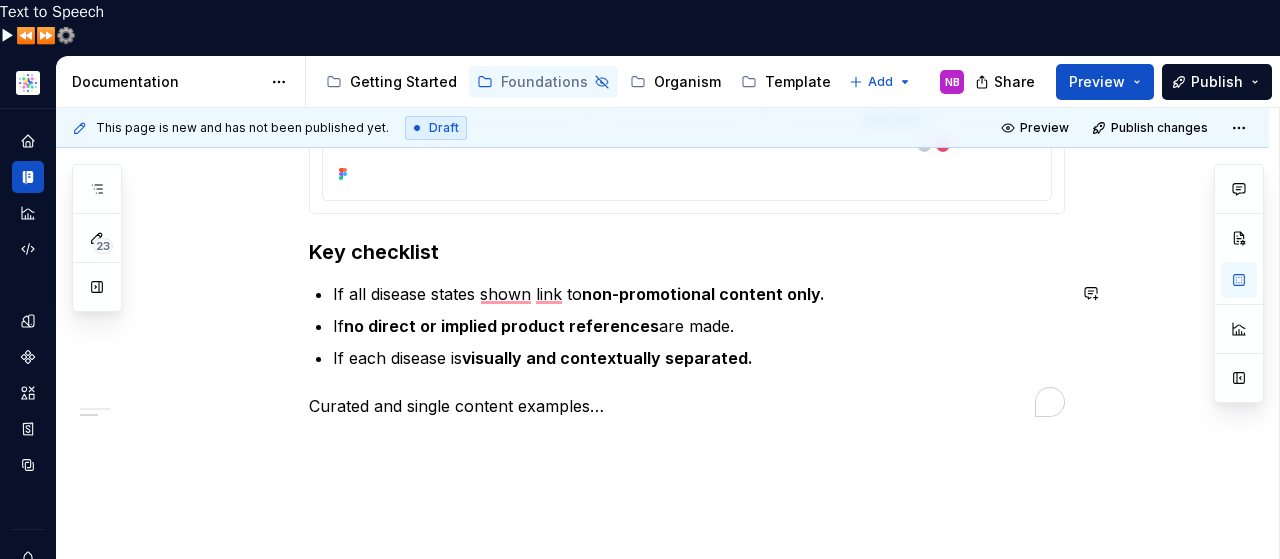 click on "Therapy area Should you  not  be able to present the user with content without registering or logging in to the site, then the below section would be best suited for your market.  Should you  be able  to present the user with content prior to registering or logging in to the site, then the below section would be best suited for your market. You will also need to identify if you can show multiple  disease states  side by side.  Key checklist If all disease states shown link to  non-promotional content only. If  no direct or implied product references  are made. If each disease is  visually and contextually separated. Curated and single content examples…" at bounding box center (687, -212) 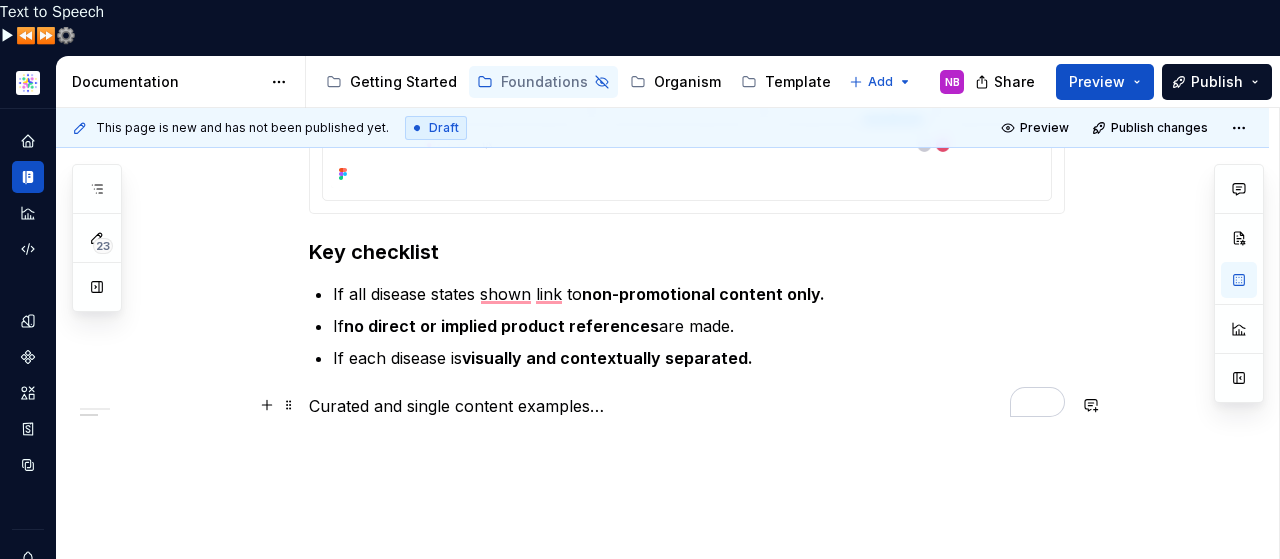 scroll, scrollTop: 1284, scrollLeft: 0, axis: vertical 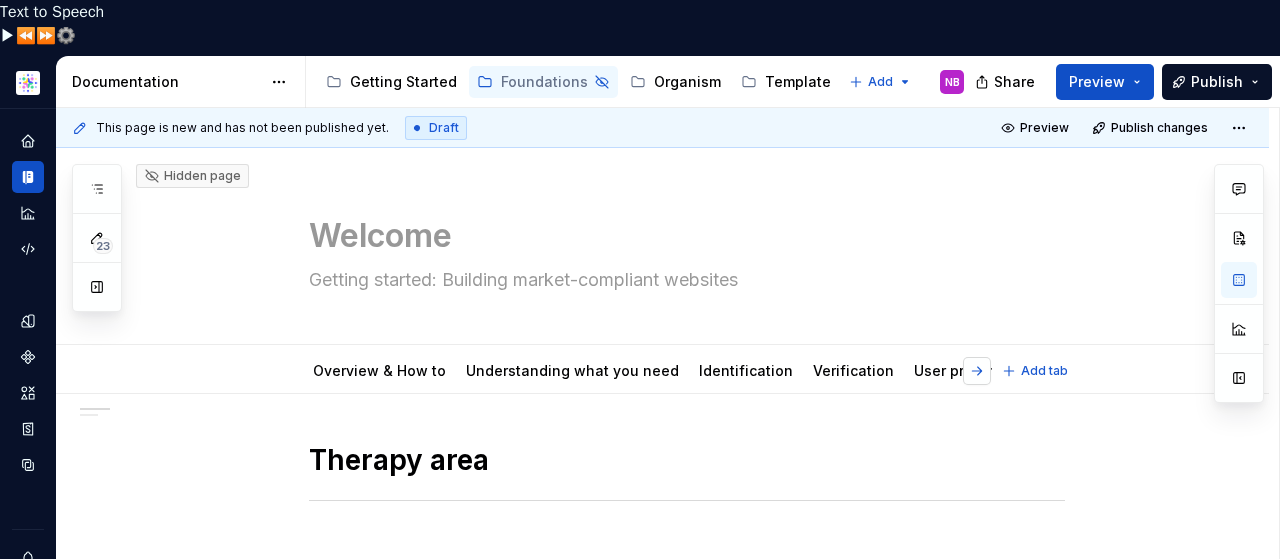 click at bounding box center [977, 371] 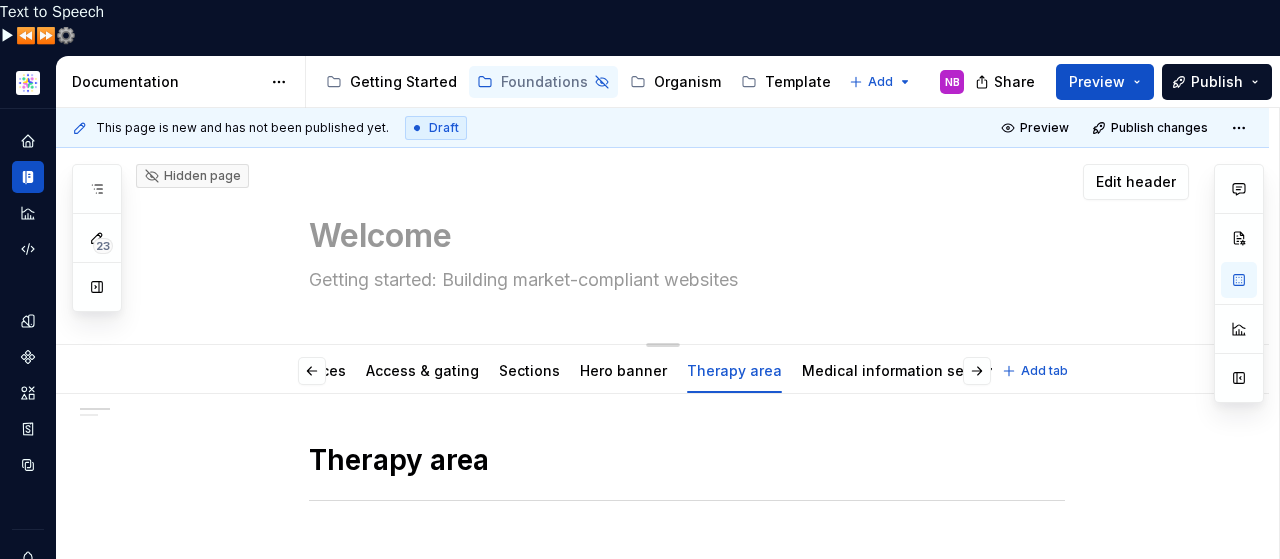 scroll, scrollTop: 0, scrollLeft: 697, axis: horizontal 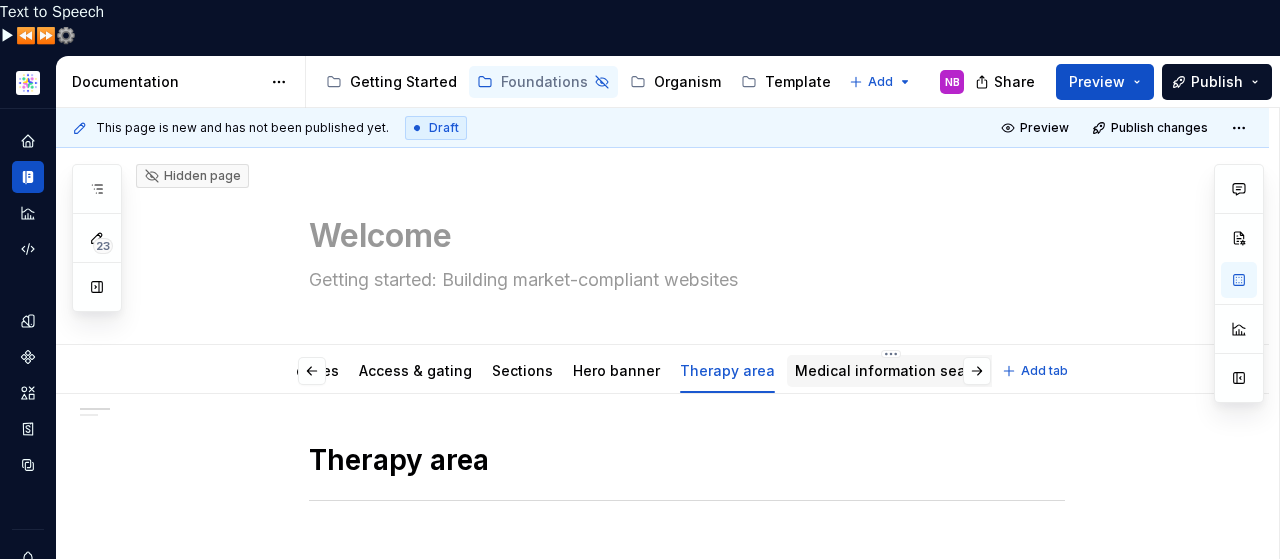click on "Medical information search" at bounding box center [891, 371] 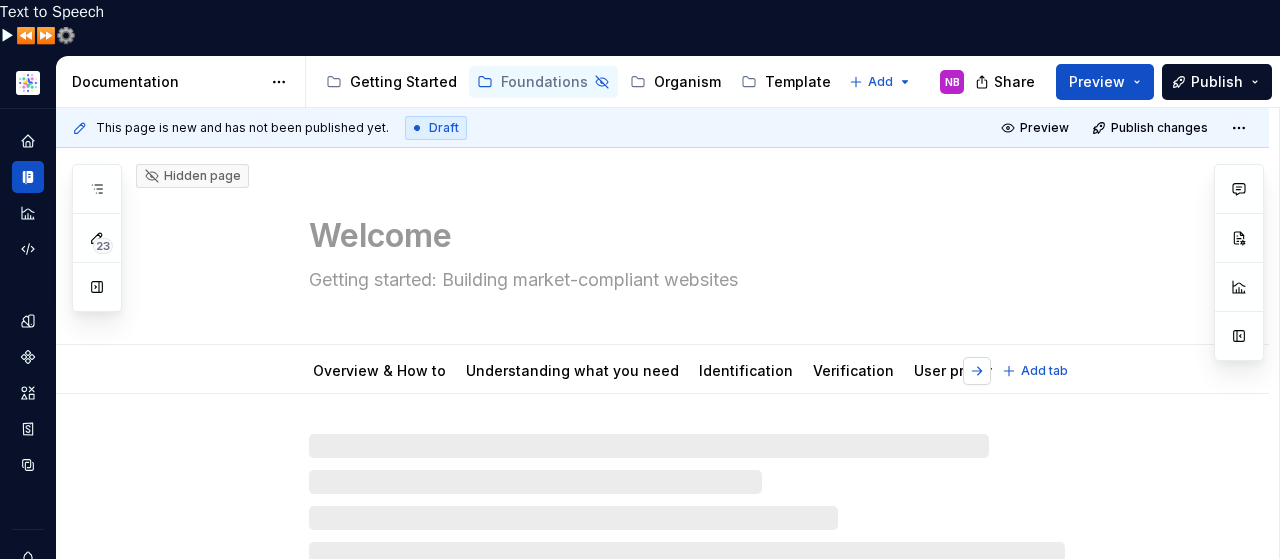 click at bounding box center [977, 371] 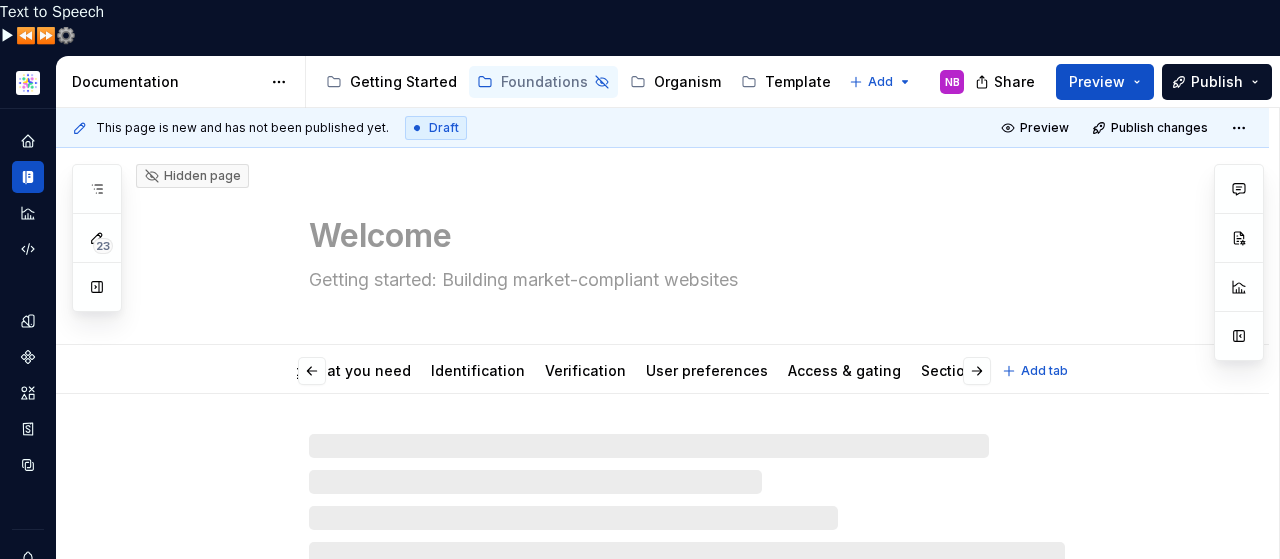 scroll, scrollTop: 0, scrollLeft: 697, axis: horizontal 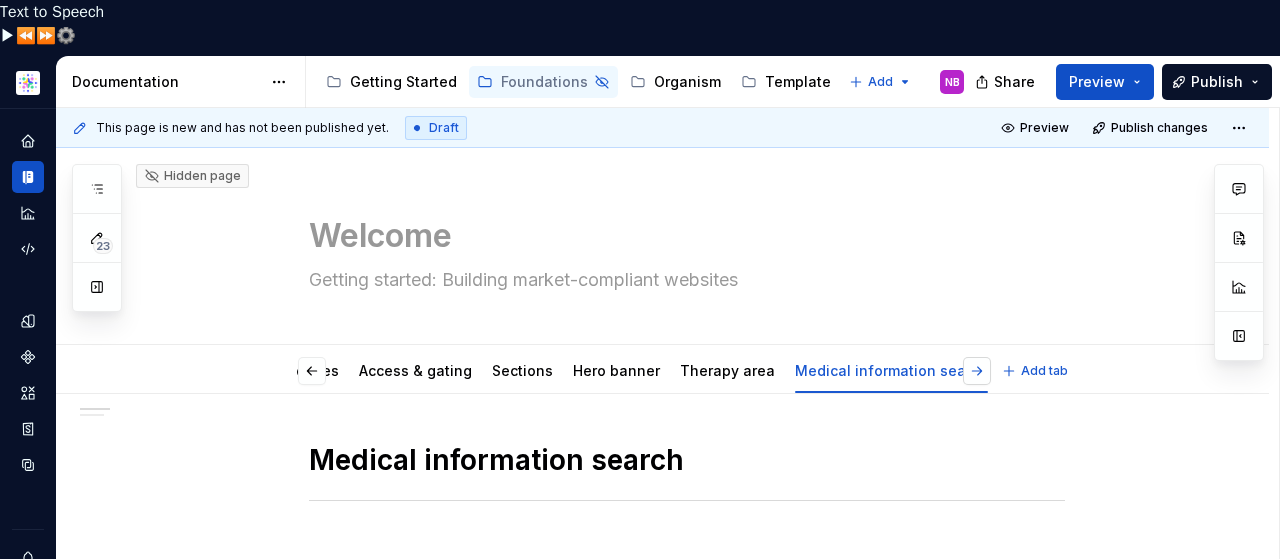 click at bounding box center (977, 371) 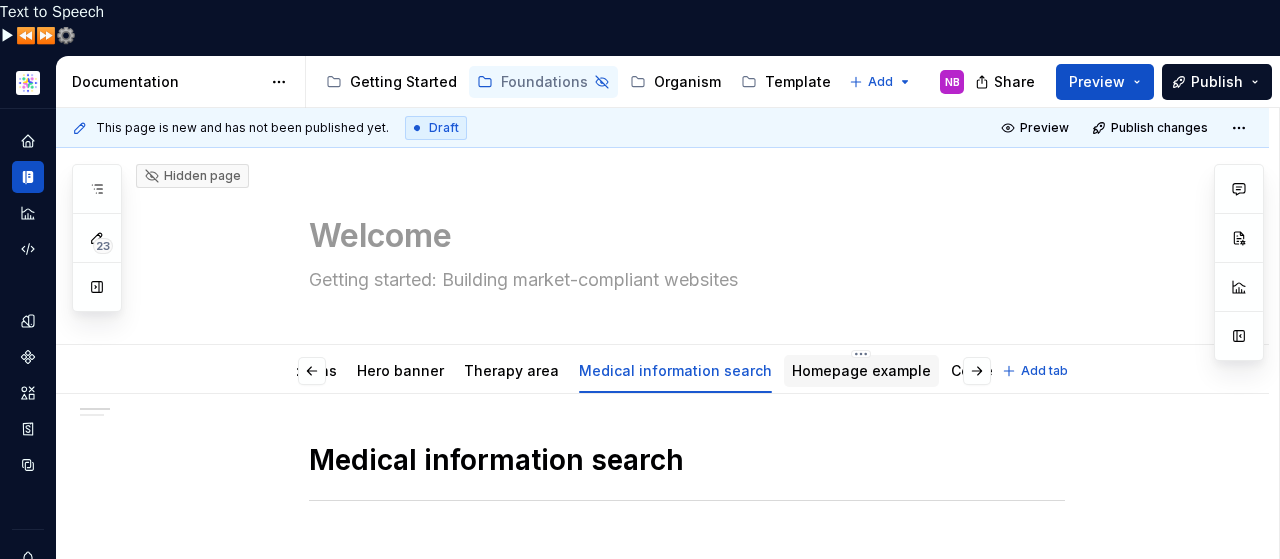 scroll, scrollTop: 0, scrollLeft: 962, axis: horizontal 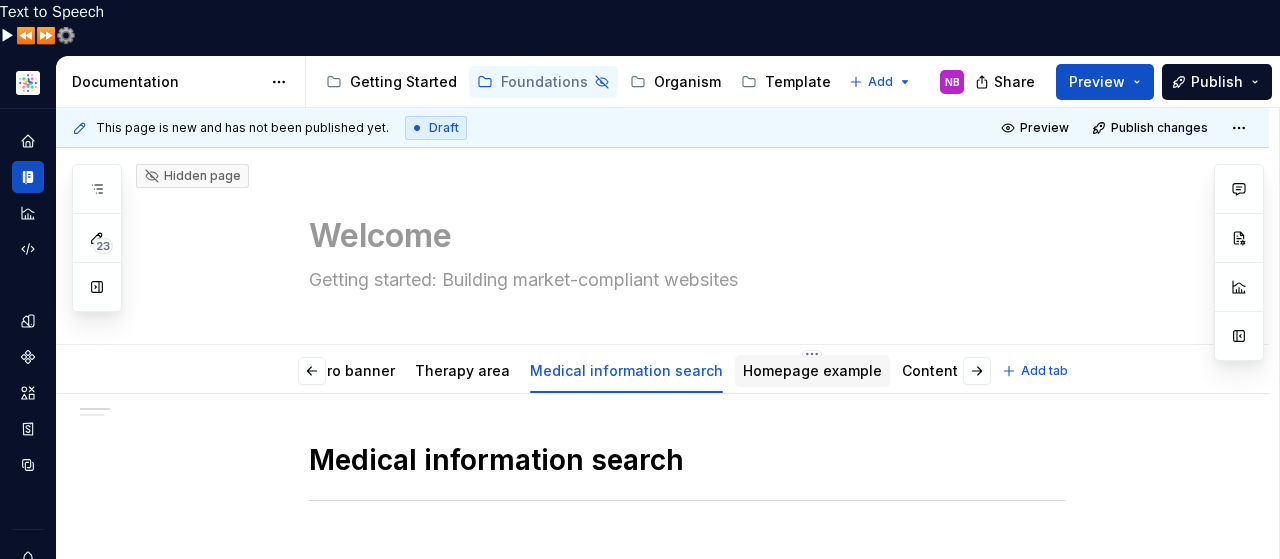 click on "Homepage example" at bounding box center (812, 370) 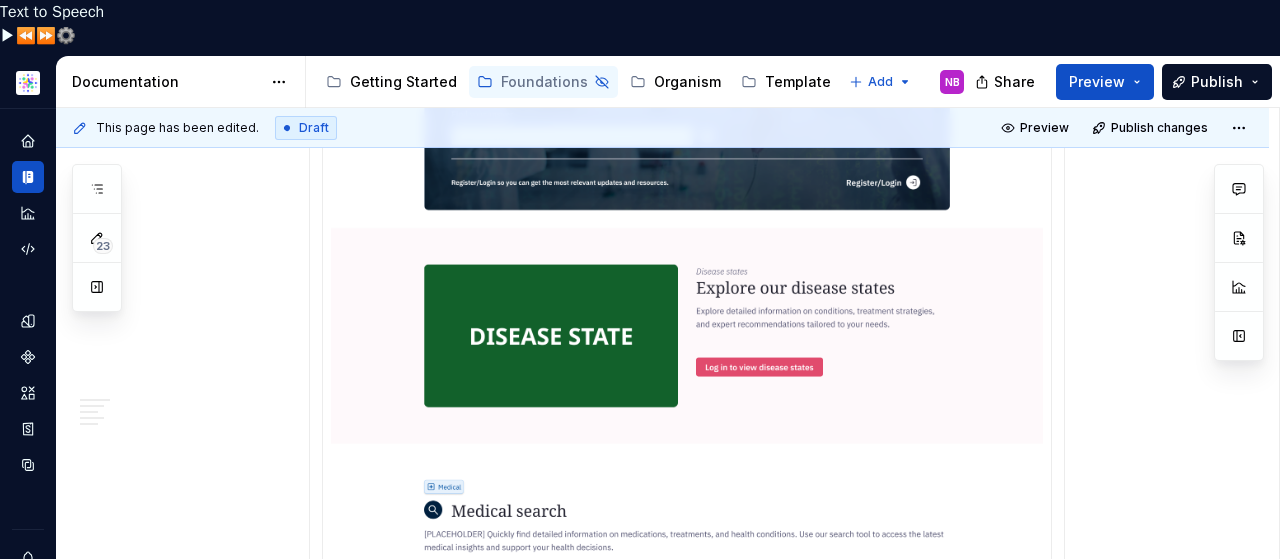 scroll, scrollTop: 0, scrollLeft: 0, axis: both 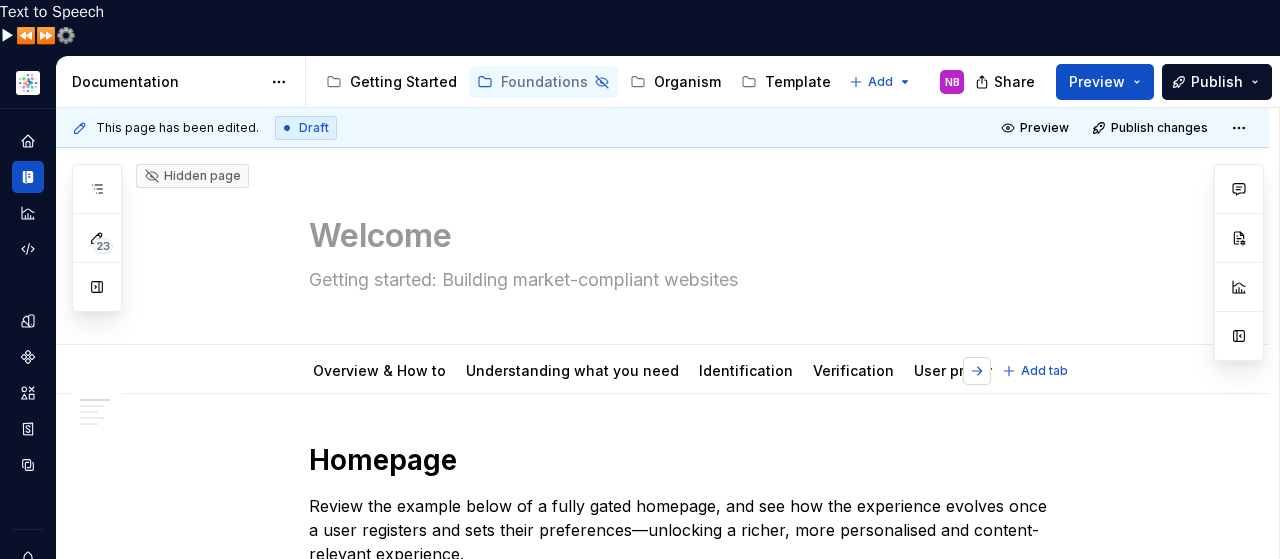 click at bounding box center [977, 371] 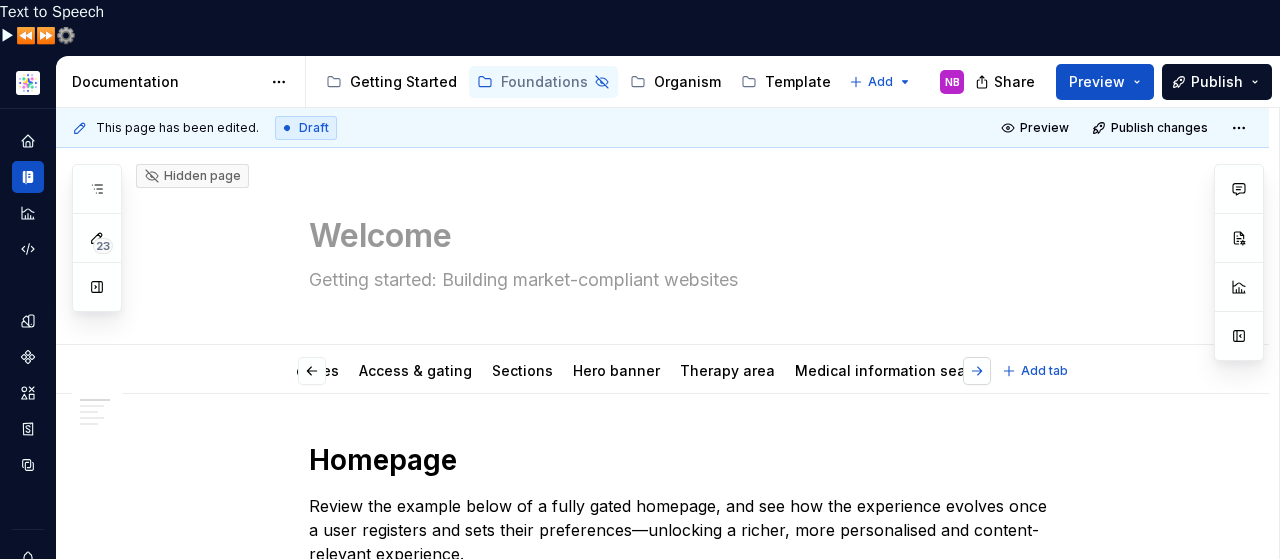 click at bounding box center [977, 371] 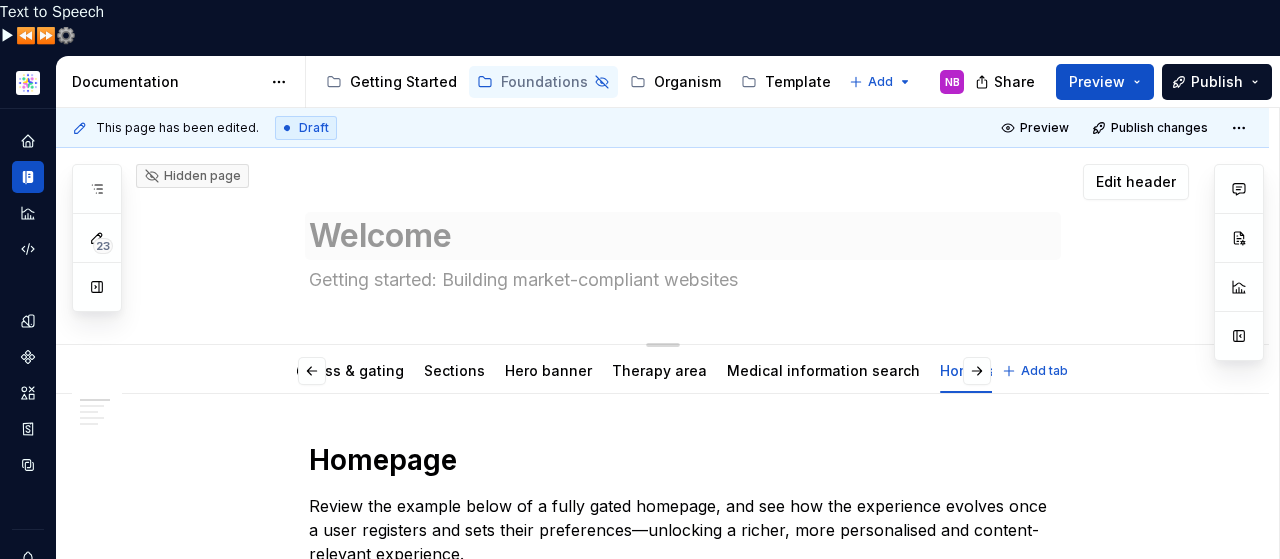 scroll, scrollTop: 0, scrollLeft: 962, axis: horizontal 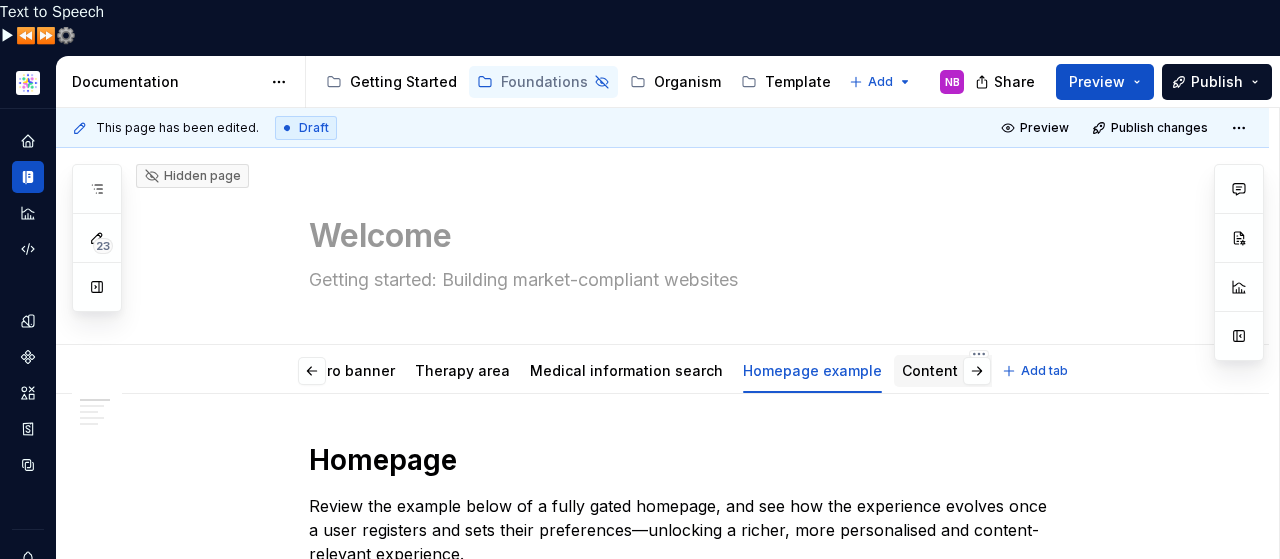 click on "Content combinations" at bounding box center [979, 370] 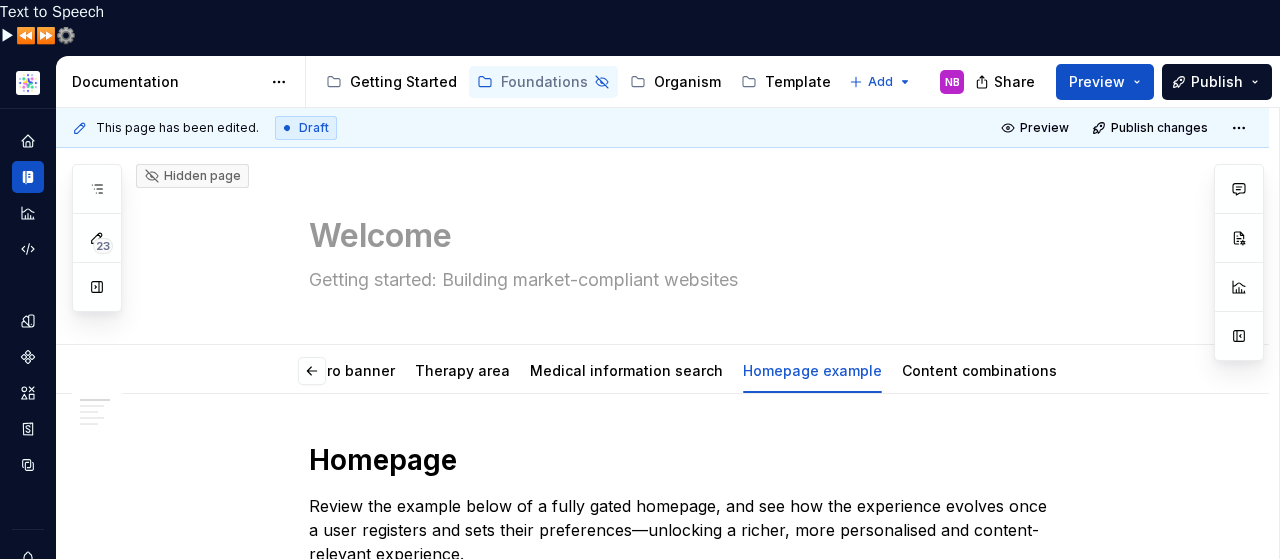 scroll, scrollTop: 0, scrollLeft: 884, axis: horizontal 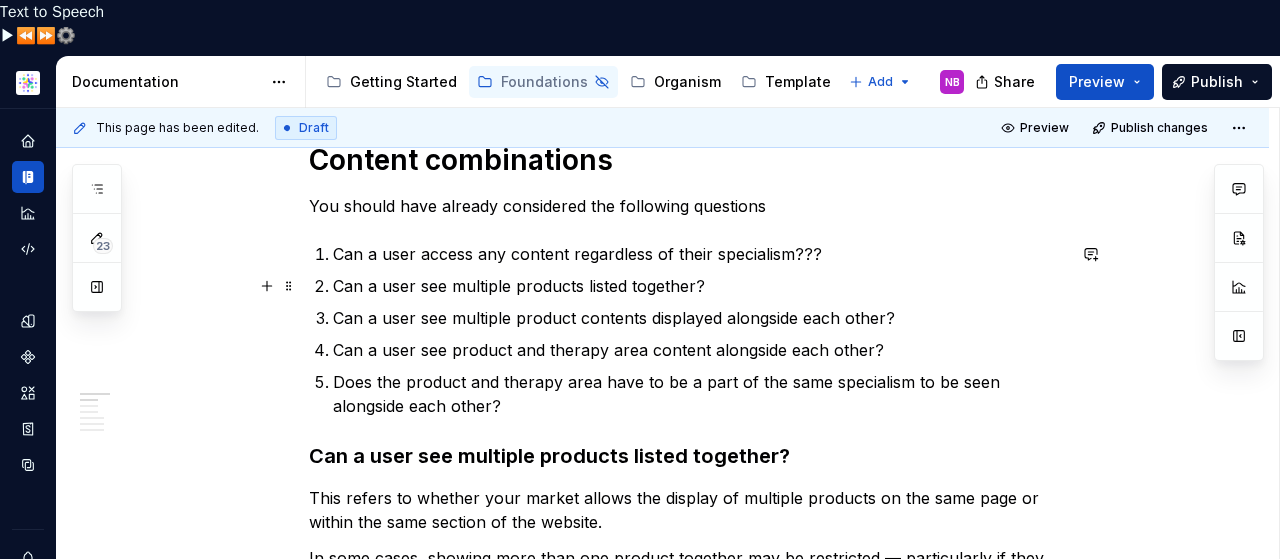 click on "Can a user access any content regardless of their specialism??? Can a user see multiple products listed together? Can a user see multiple product contents displayed alongside each other? Can a user see product and therapy area content alongside each other? Does the product and therapy area have to be a part of the same specialism to be seen alongside each other?" at bounding box center [699, 330] 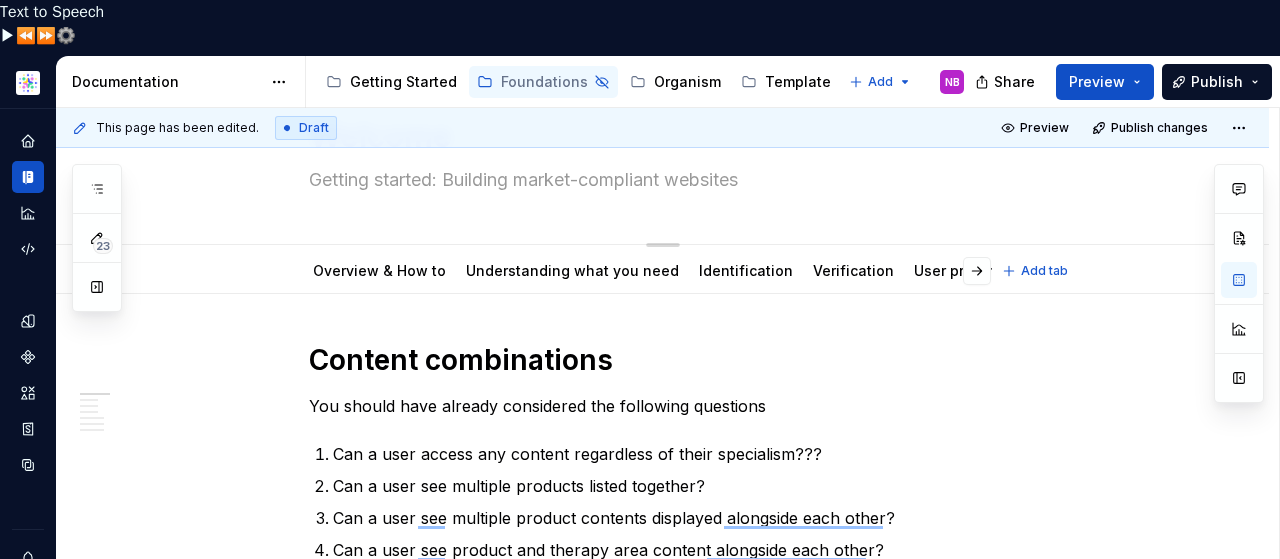scroll, scrollTop: 0, scrollLeft: 0, axis: both 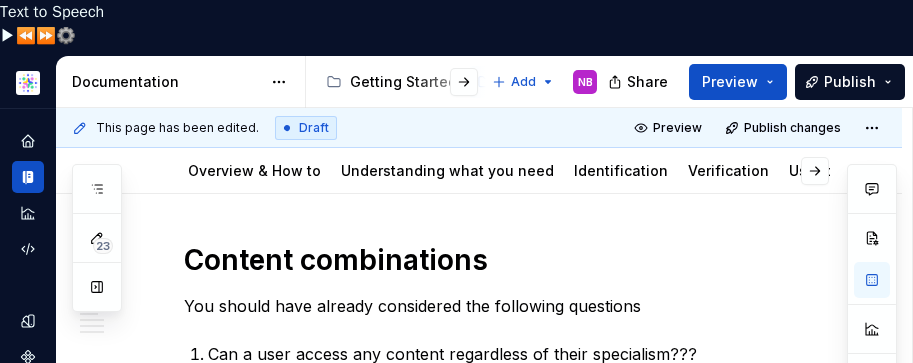 type on "*" 